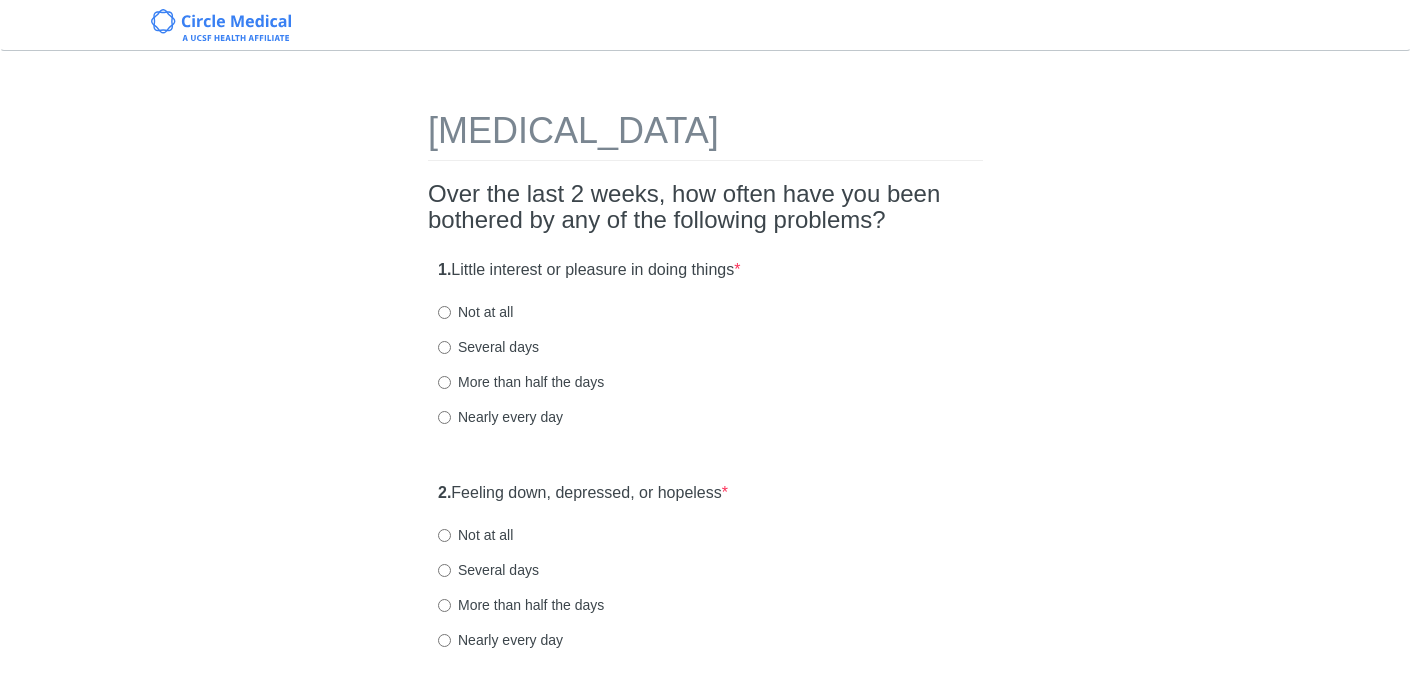 scroll, scrollTop: 0, scrollLeft: 0, axis: both 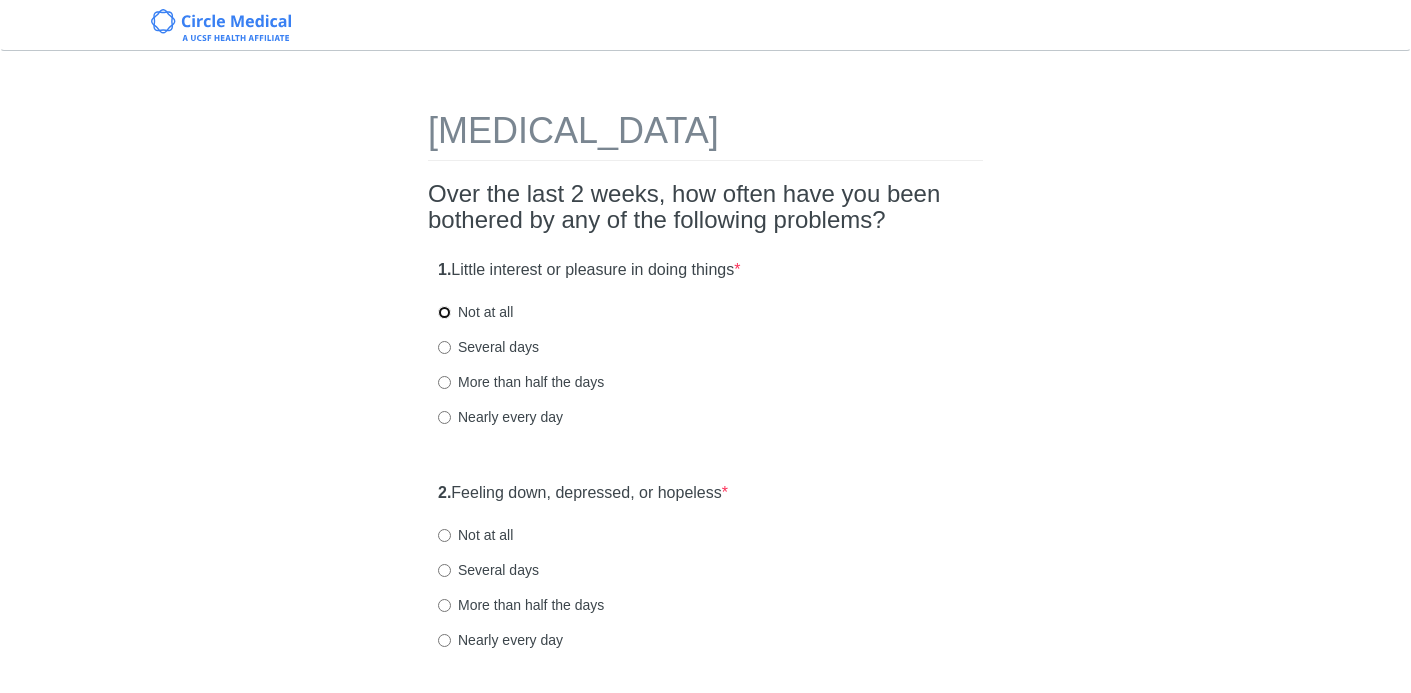 click on "Not at all" at bounding box center [444, 312] 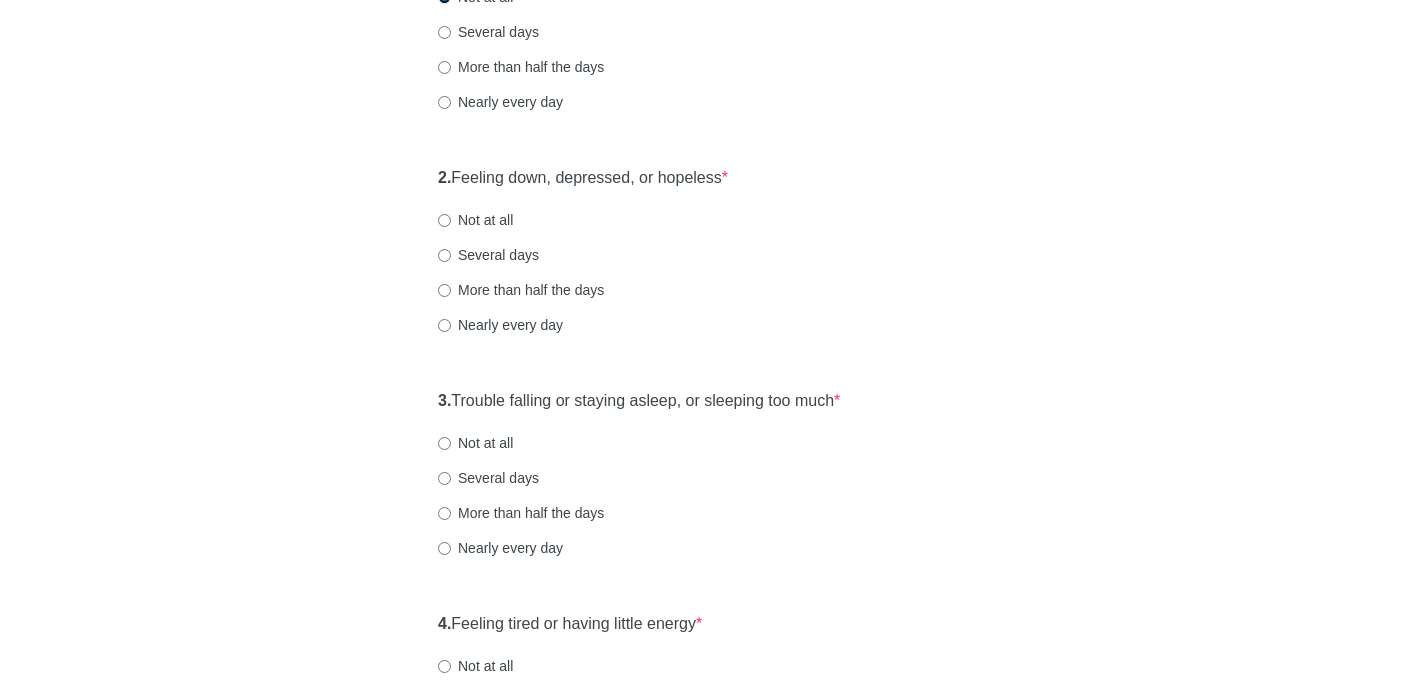 scroll, scrollTop: 318, scrollLeft: 0, axis: vertical 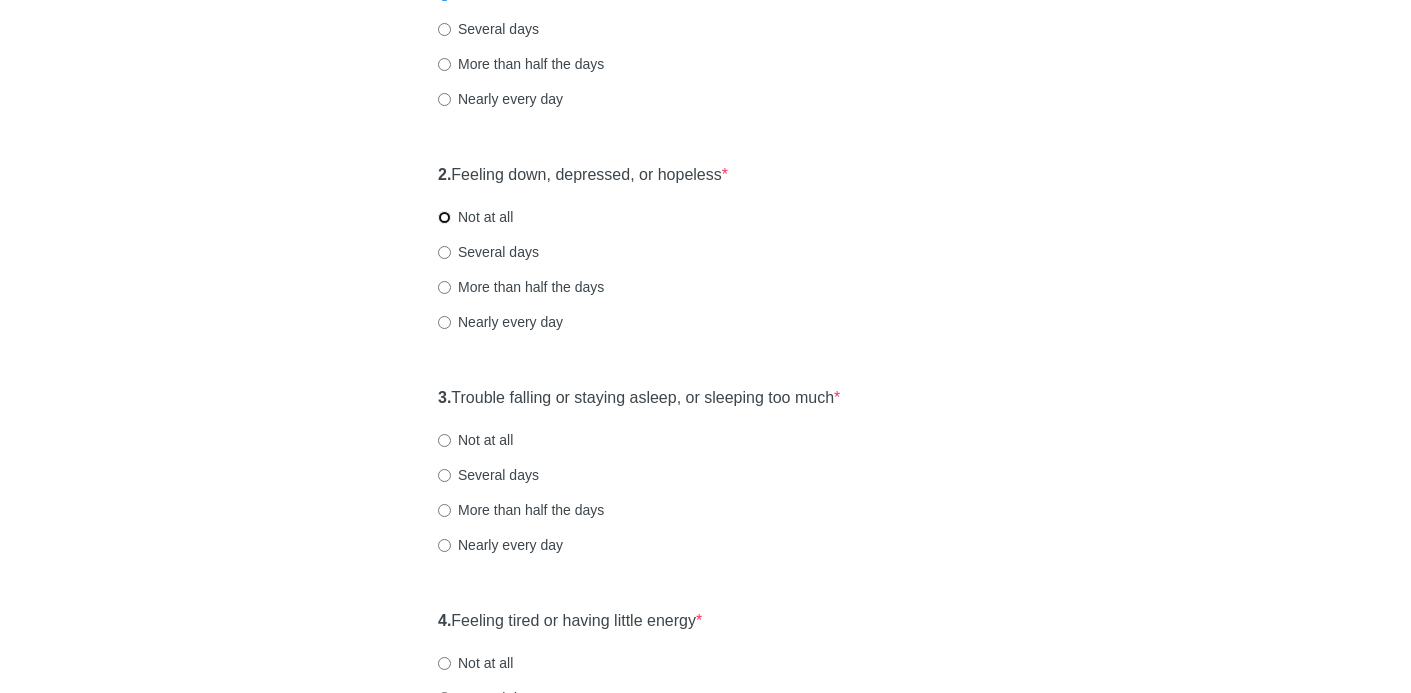 click on "Not at all" at bounding box center (444, 217) 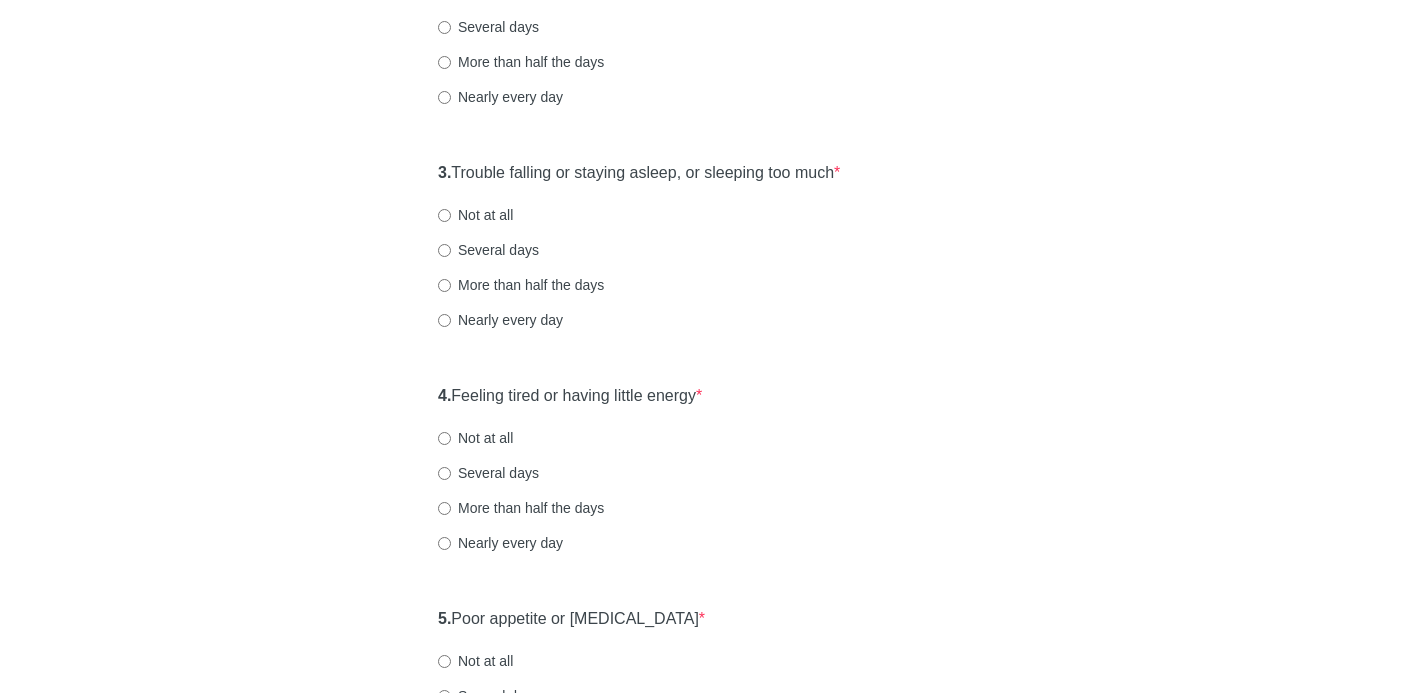 scroll, scrollTop: 583, scrollLeft: 0, axis: vertical 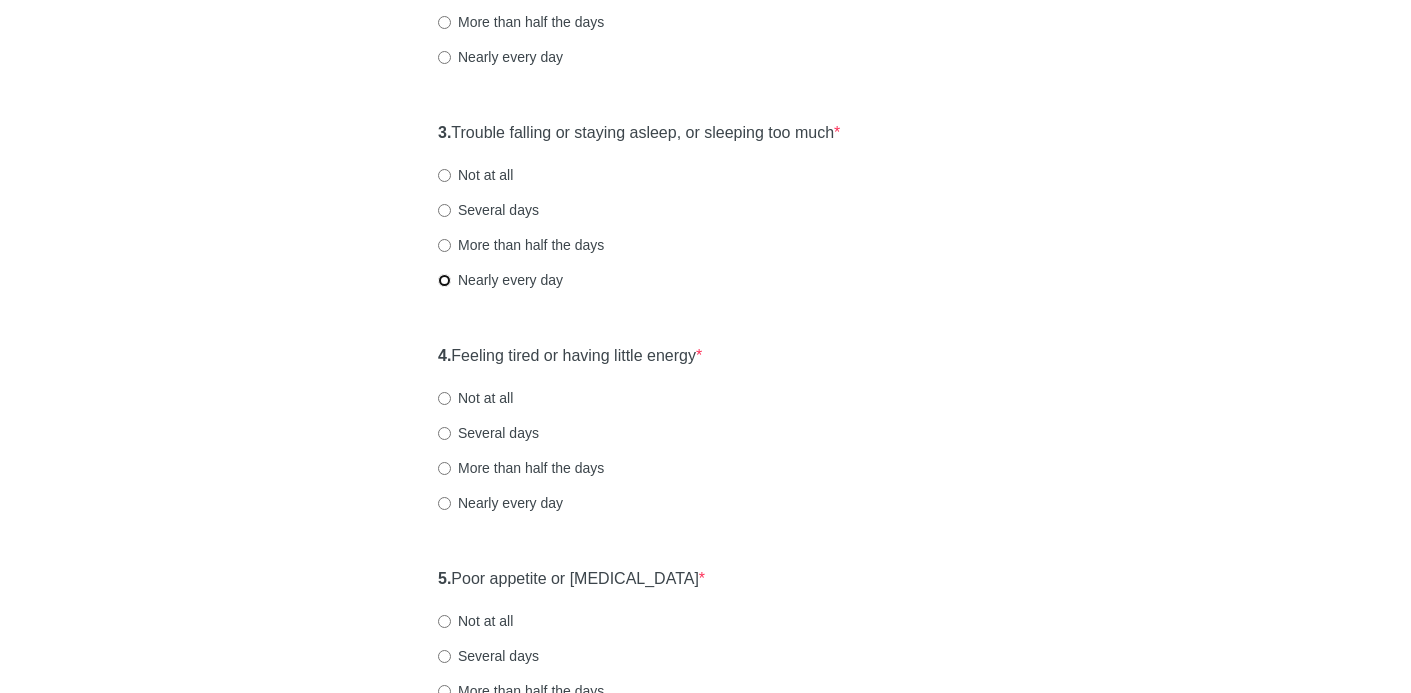 drag, startPoint x: 0, startPoint y: 0, endPoint x: 447, endPoint y: 278, distance: 526.39624 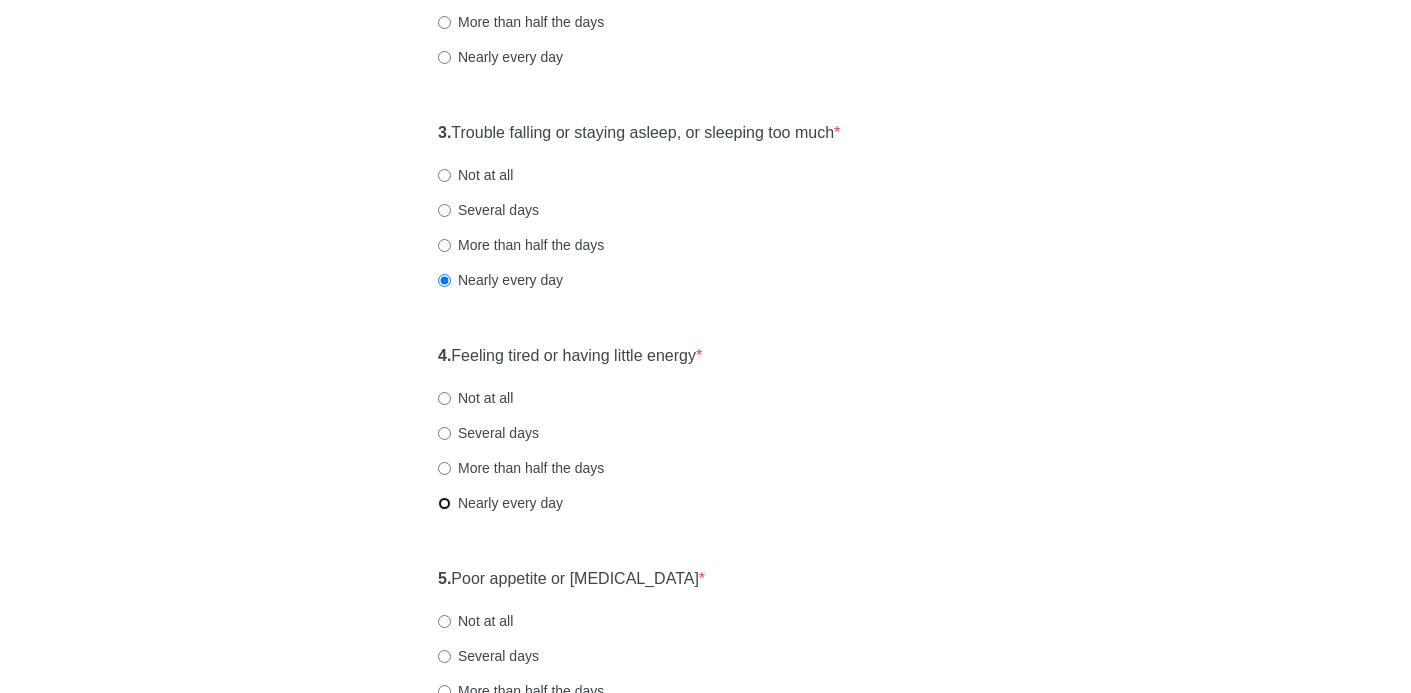 click on "Nearly every day" at bounding box center [444, 503] 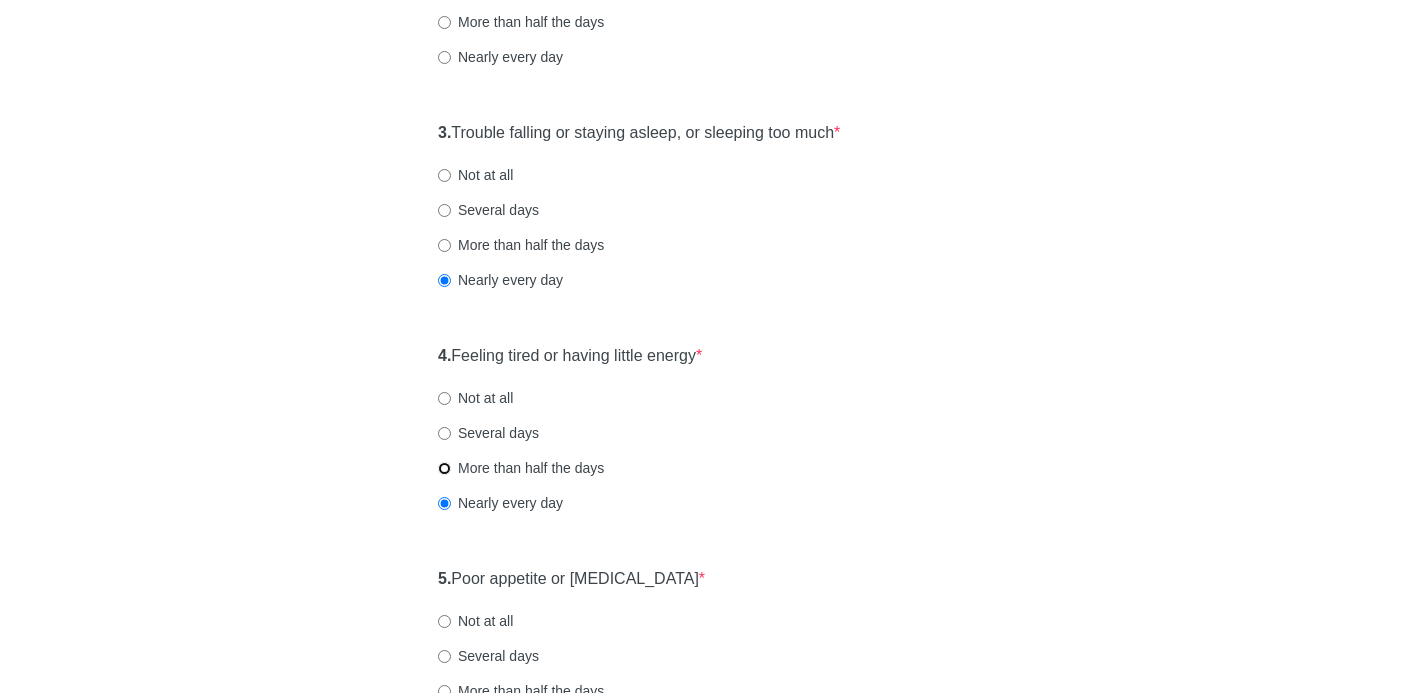 click on "More than half the days" at bounding box center (444, 468) 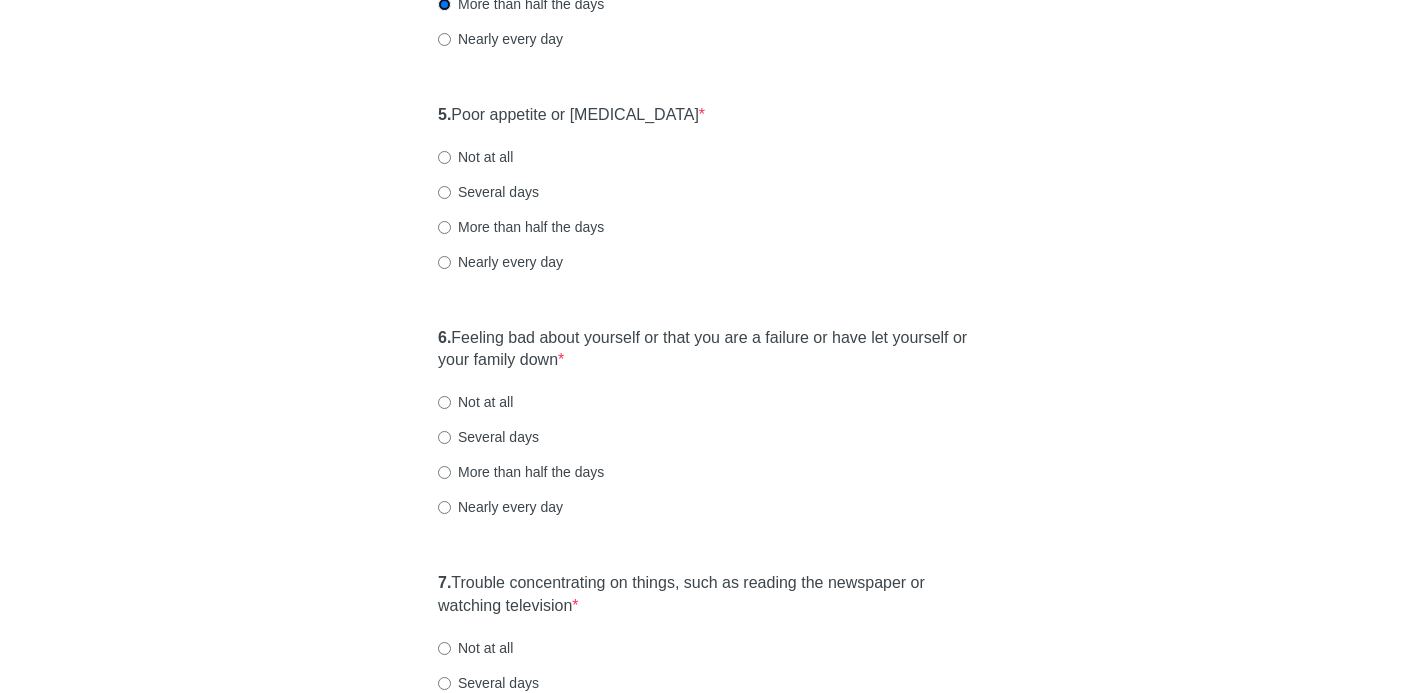 scroll, scrollTop: 1072, scrollLeft: 0, axis: vertical 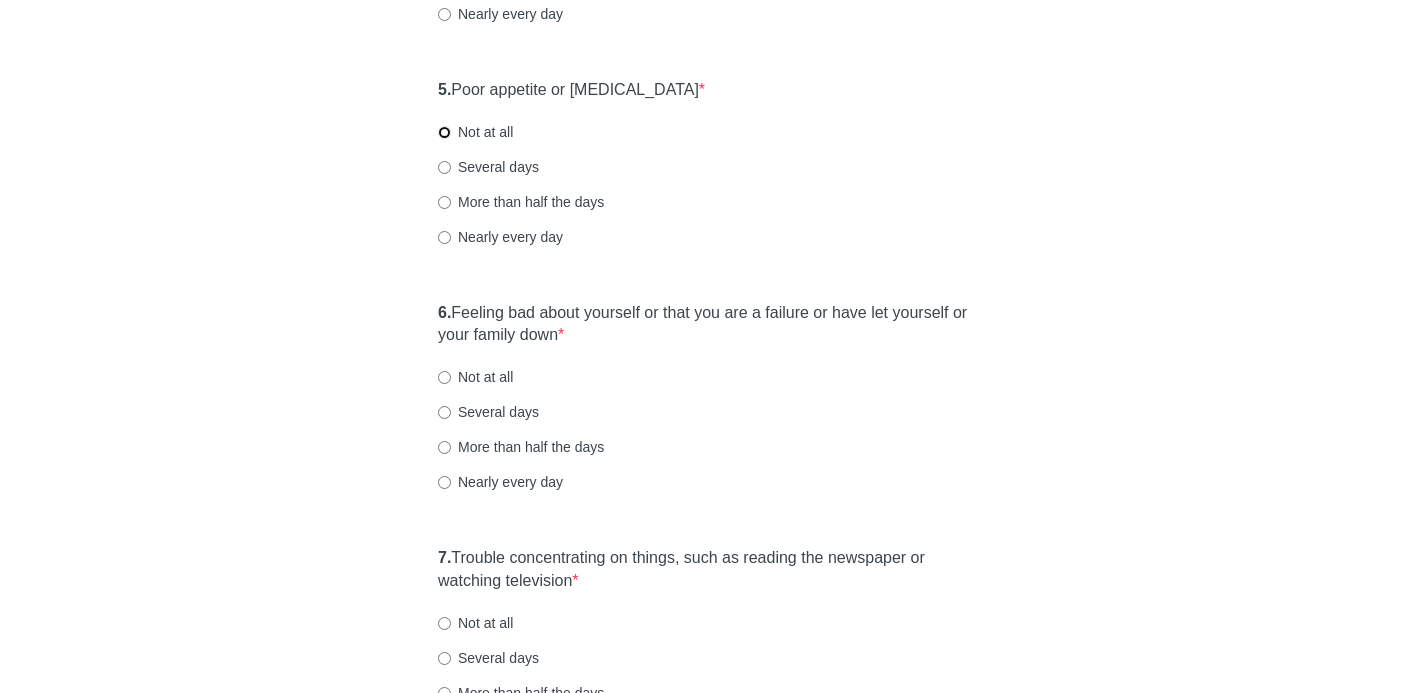 click on "Not at all" at bounding box center [444, 132] 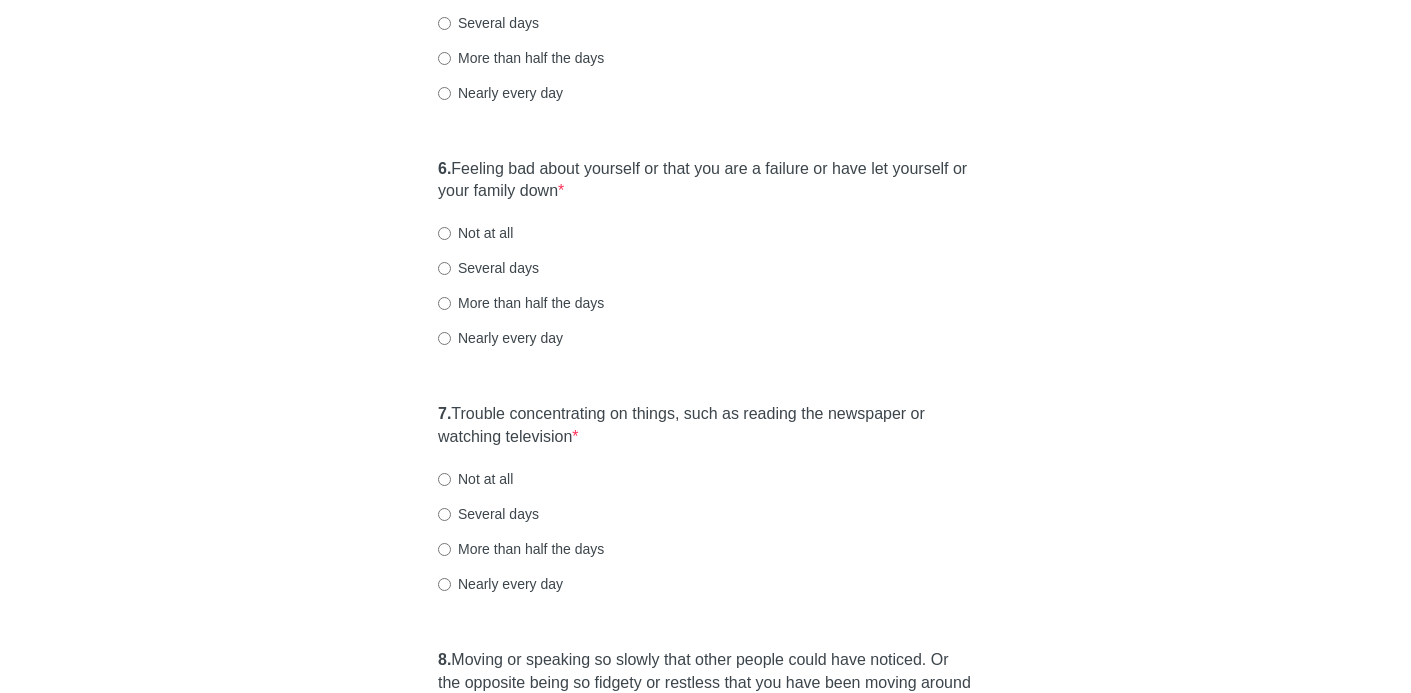 scroll, scrollTop: 1231, scrollLeft: 0, axis: vertical 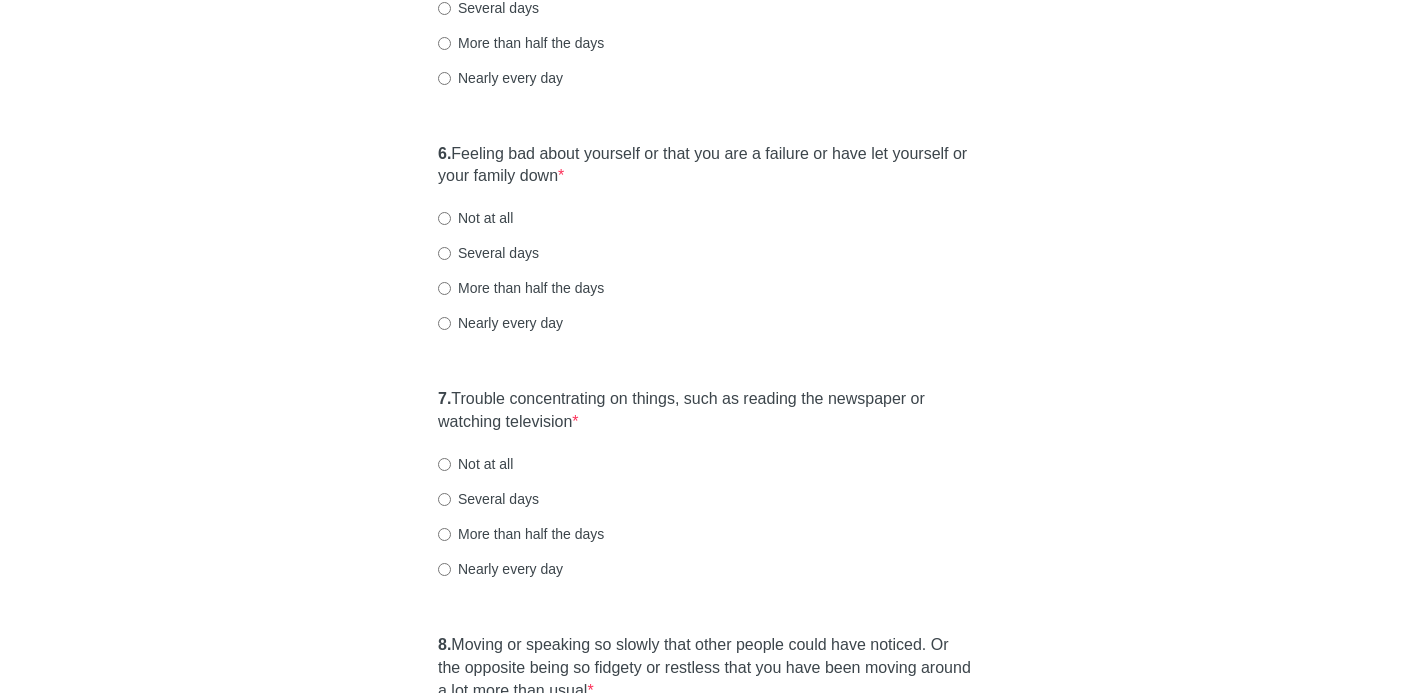 click on "Several days" at bounding box center (488, 253) 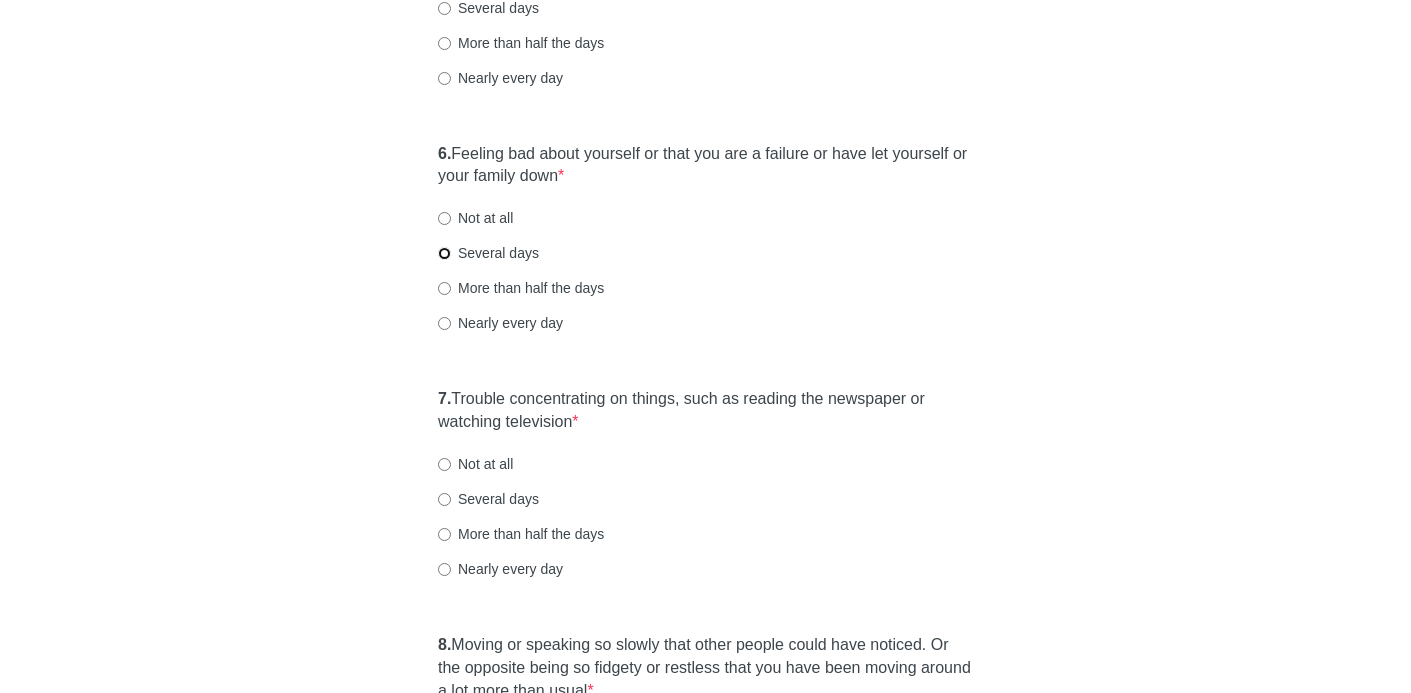click on "Several days" at bounding box center [444, 253] 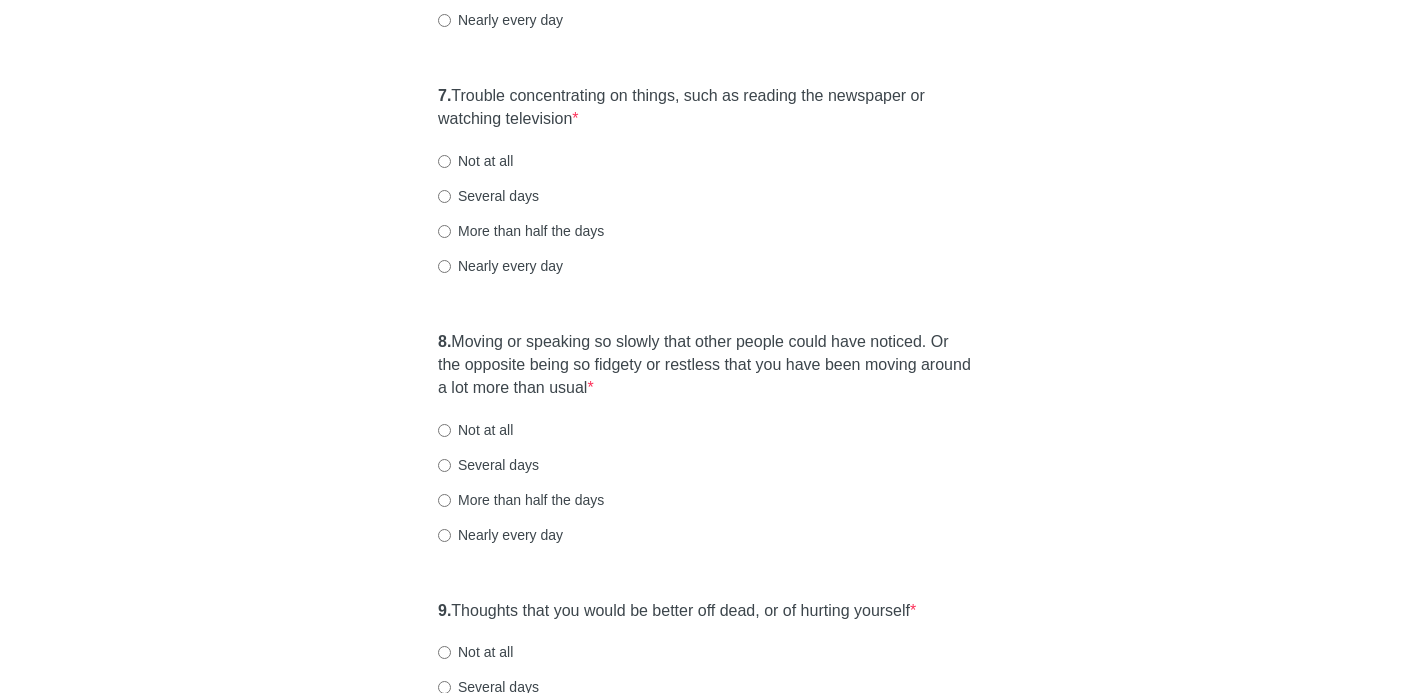 scroll, scrollTop: 1538, scrollLeft: 0, axis: vertical 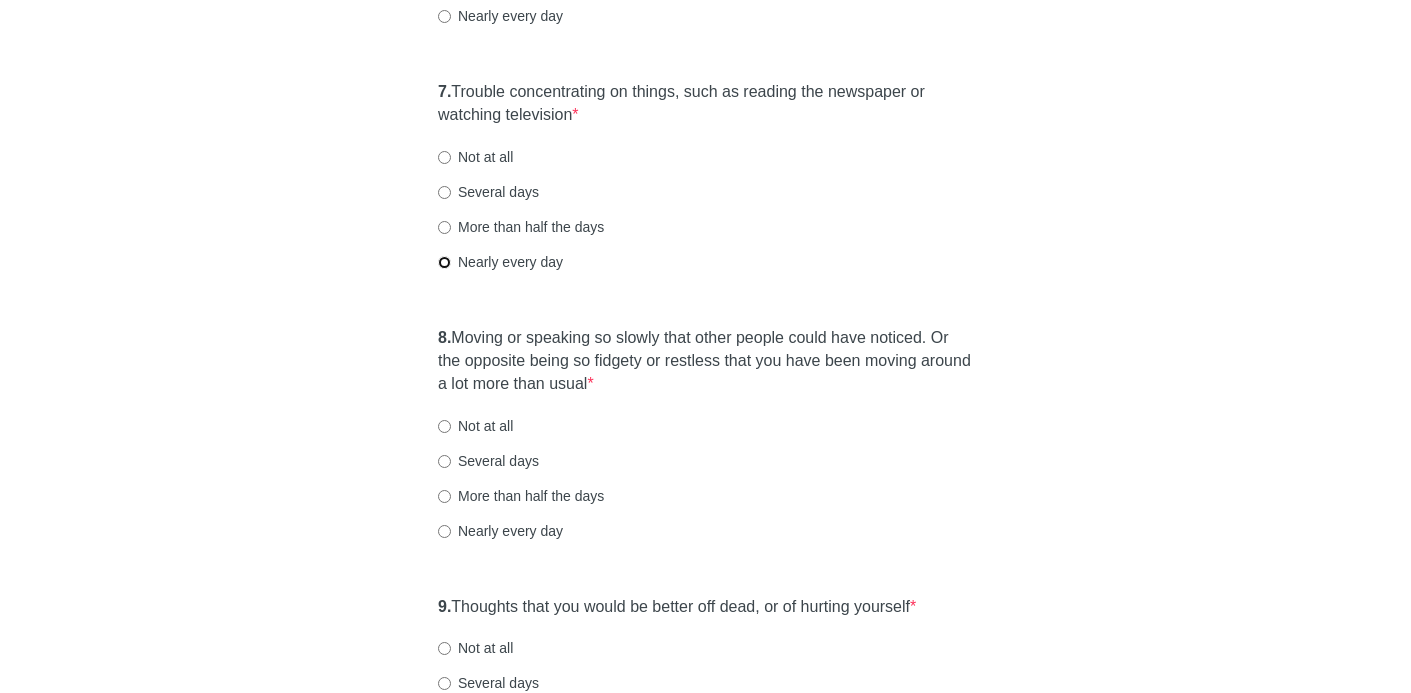 click on "Nearly every day" at bounding box center (444, 262) 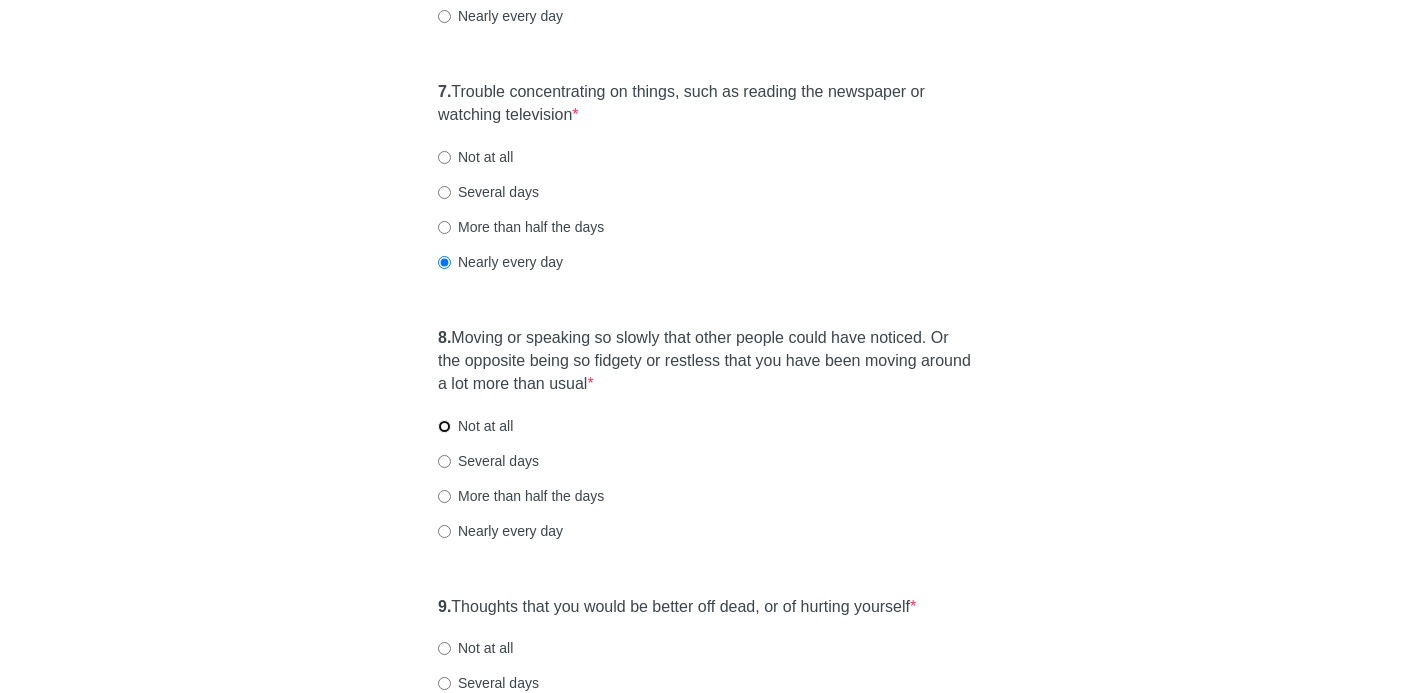 click on "Not at all" at bounding box center (444, 426) 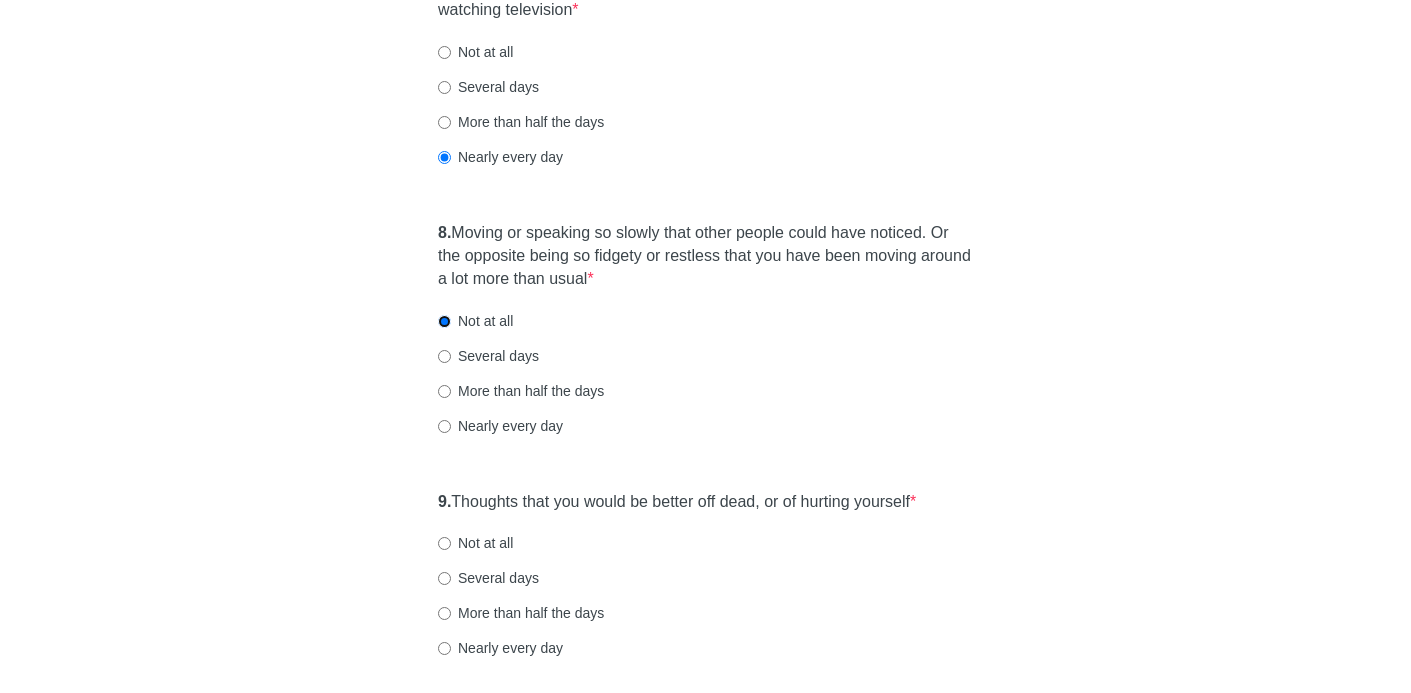 scroll, scrollTop: 1745, scrollLeft: 0, axis: vertical 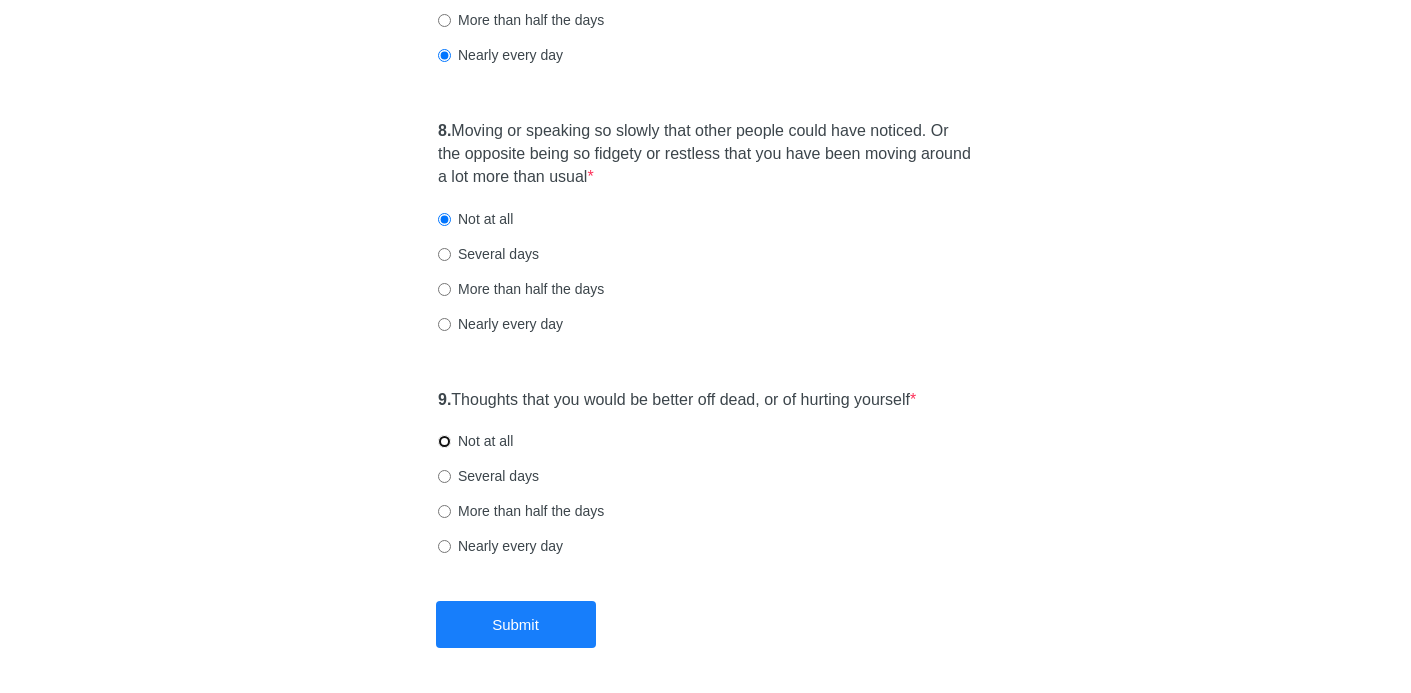 click on "Not at all" at bounding box center [444, 441] 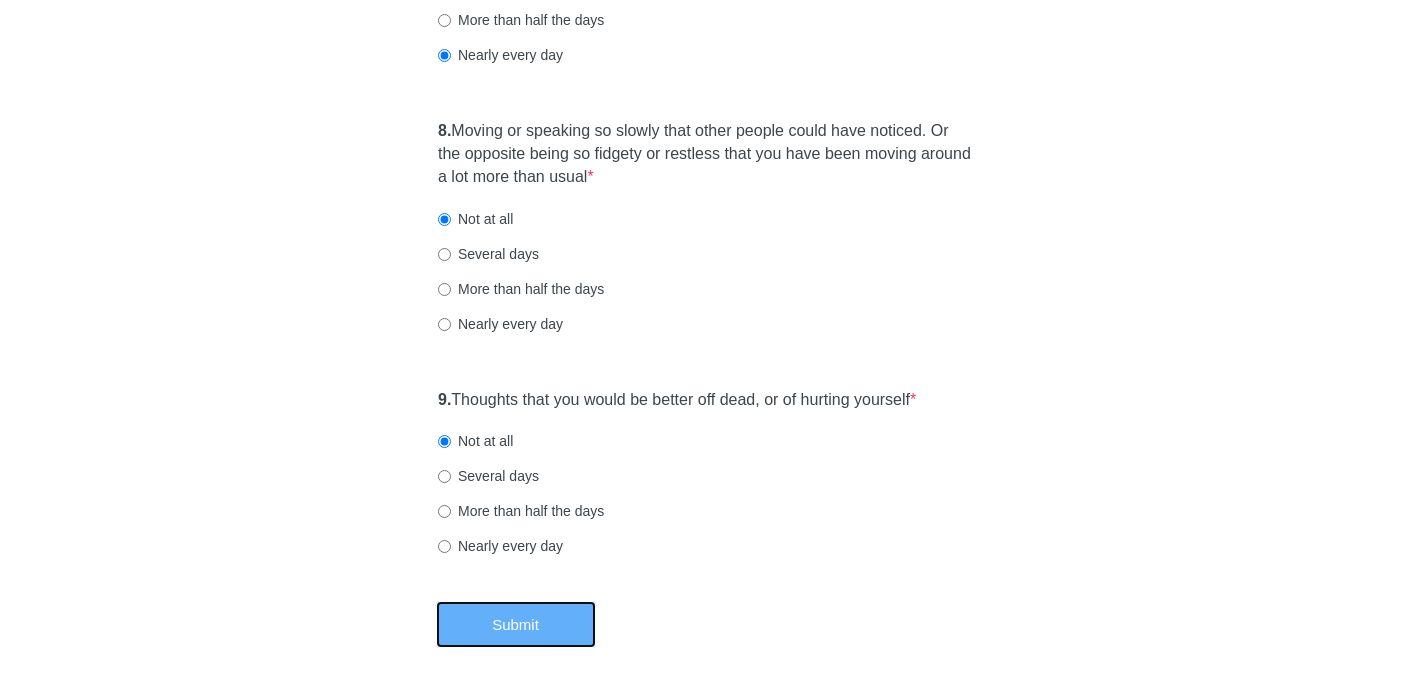 click on "Submit" at bounding box center (516, 624) 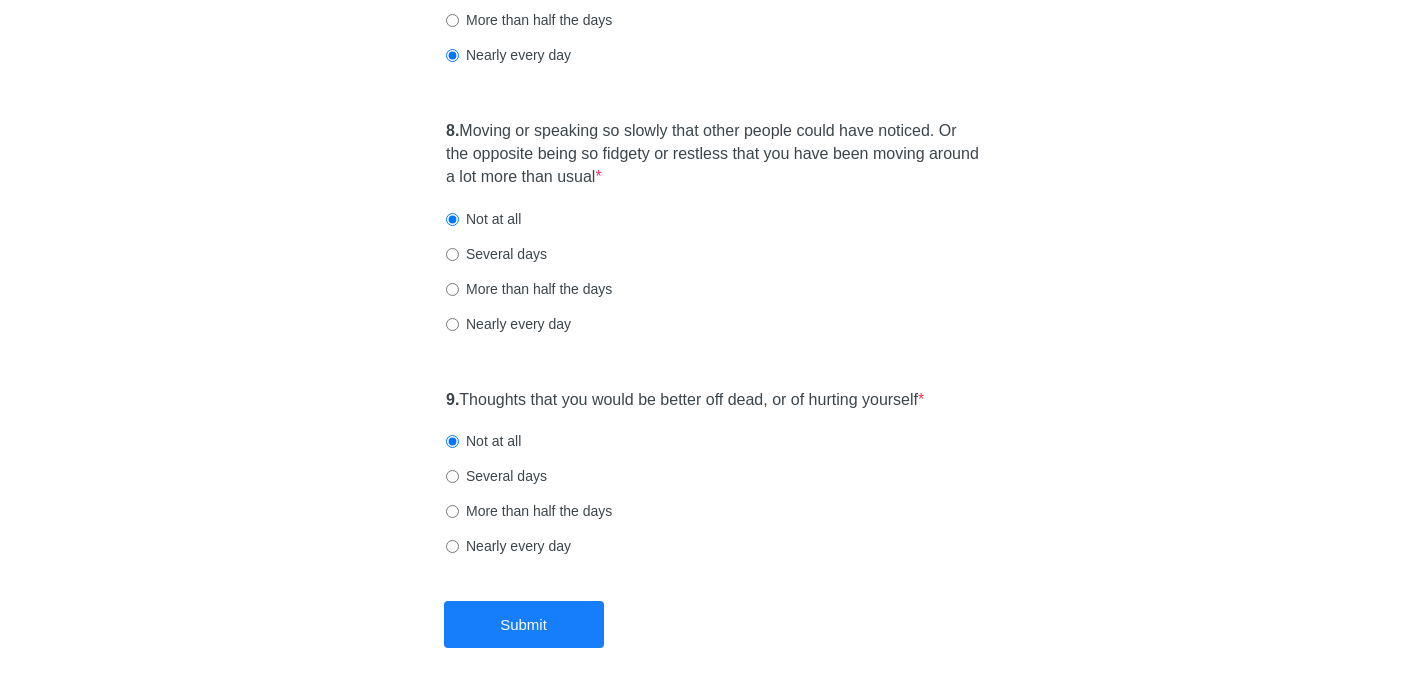 scroll, scrollTop: 0, scrollLeft: 0, axis: both 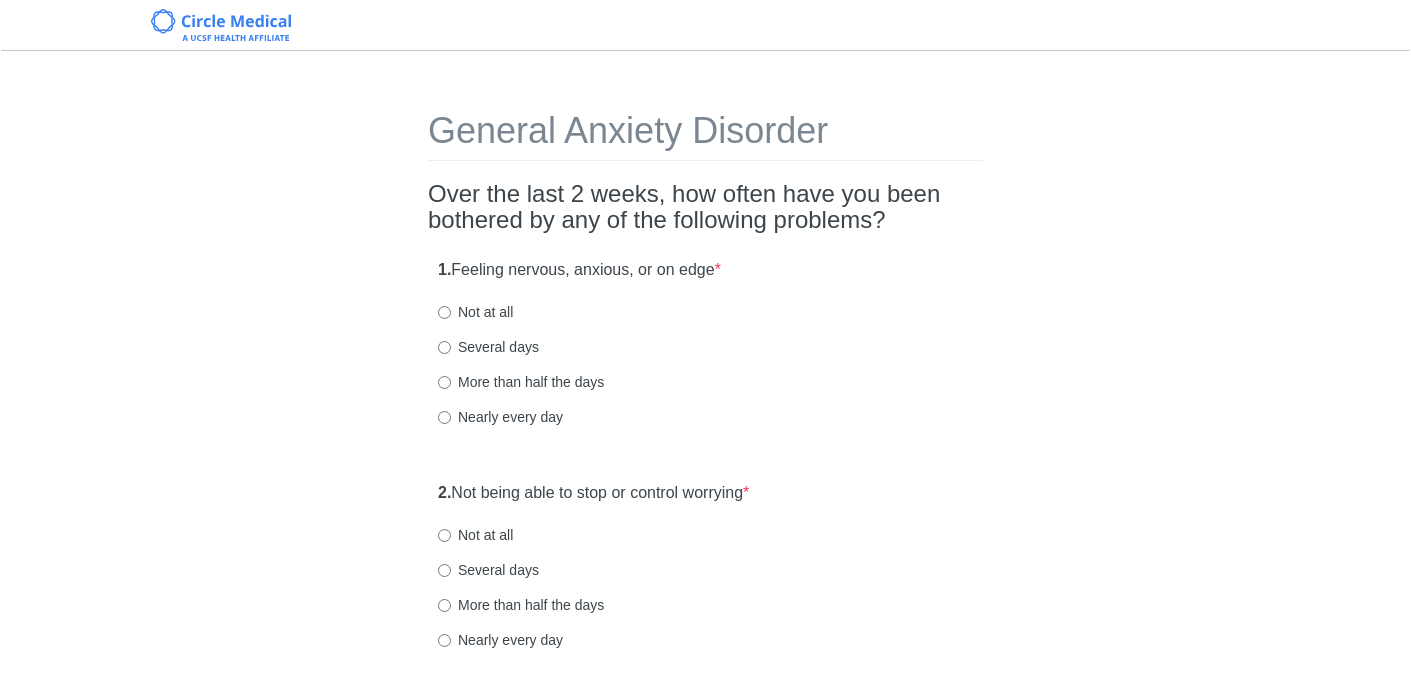 click on "Several days" at bounding box center (488, 347) 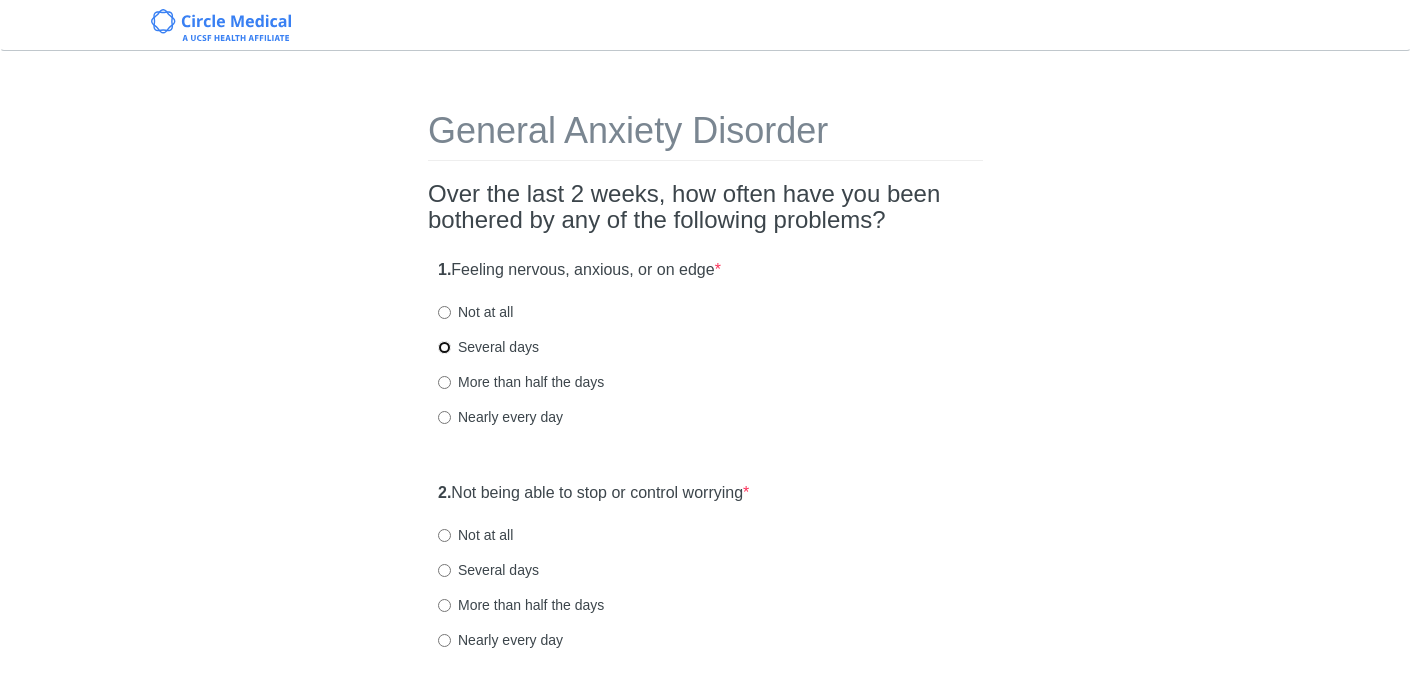 click on "Several days" at bounding box center [444, 347] 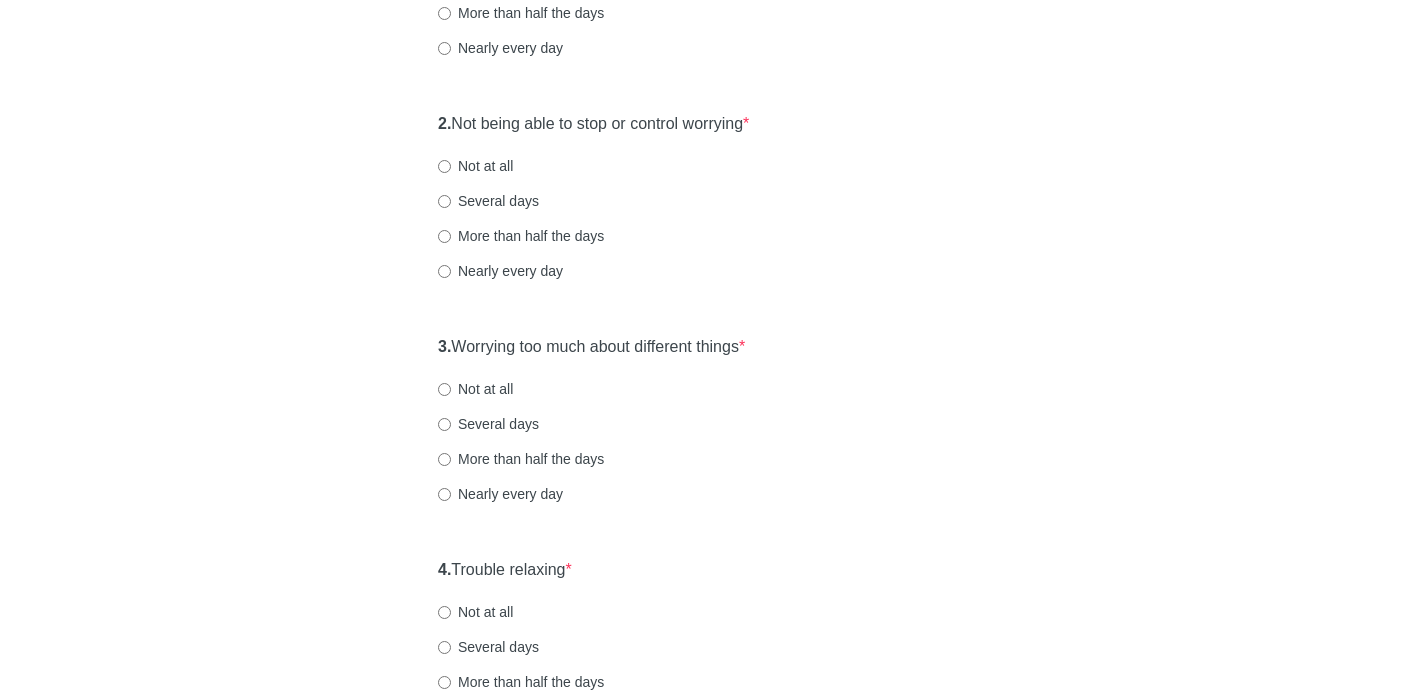 scroll, scrollTop: 372, scrollLeft: 0, axis: vertical 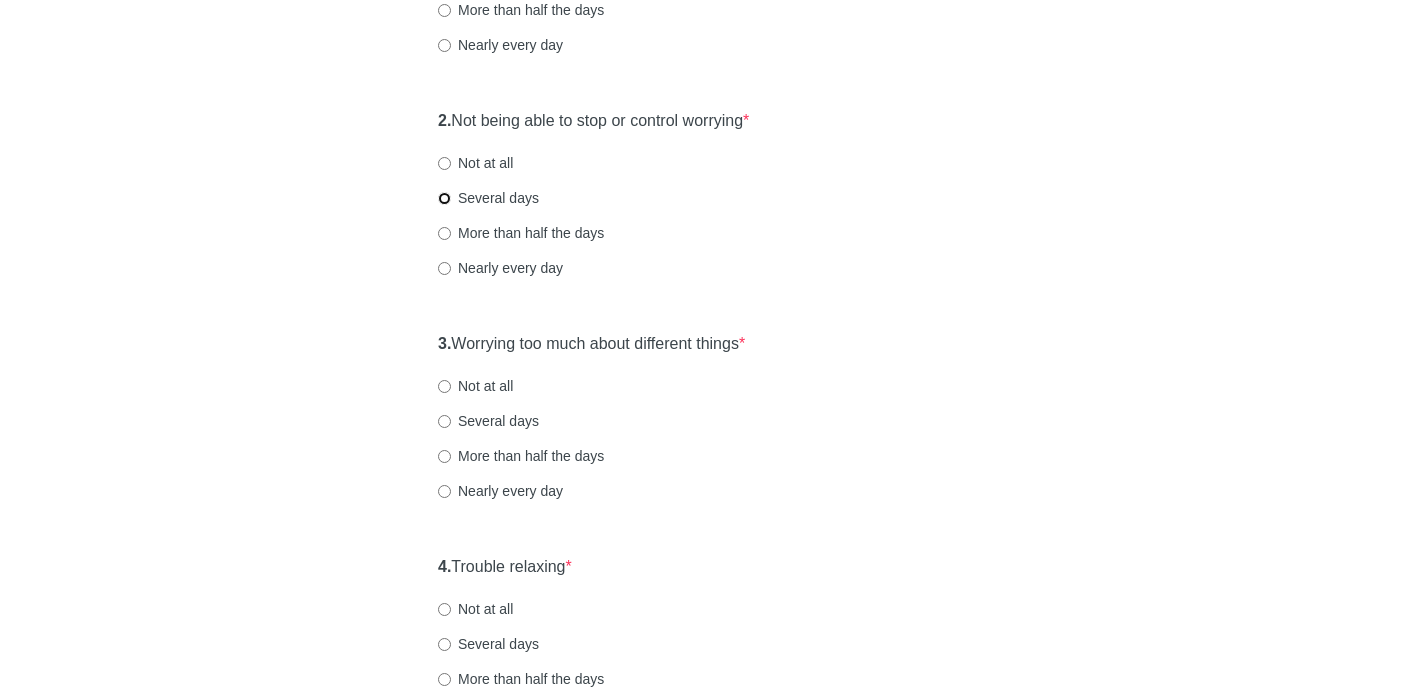 click on "Several days" at bounding box center (444, 198) 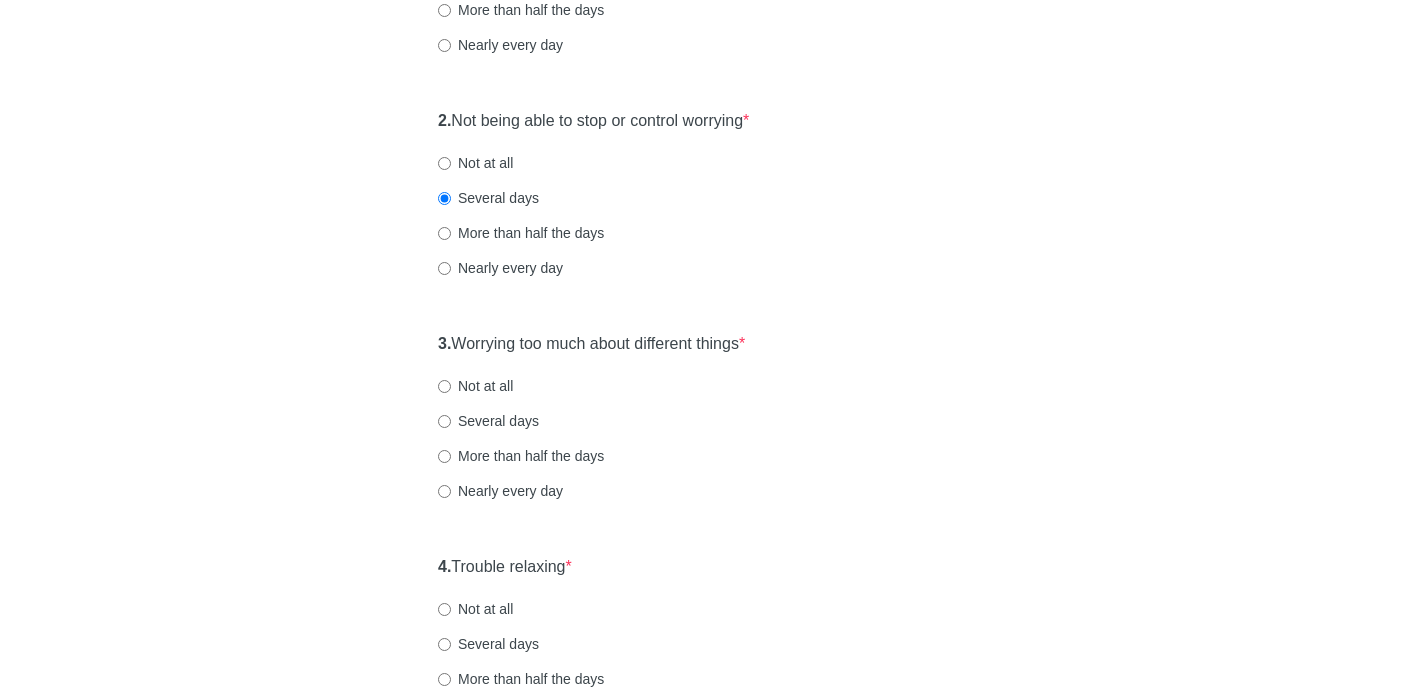 click on "Several days" at bounding box center (488, 421) 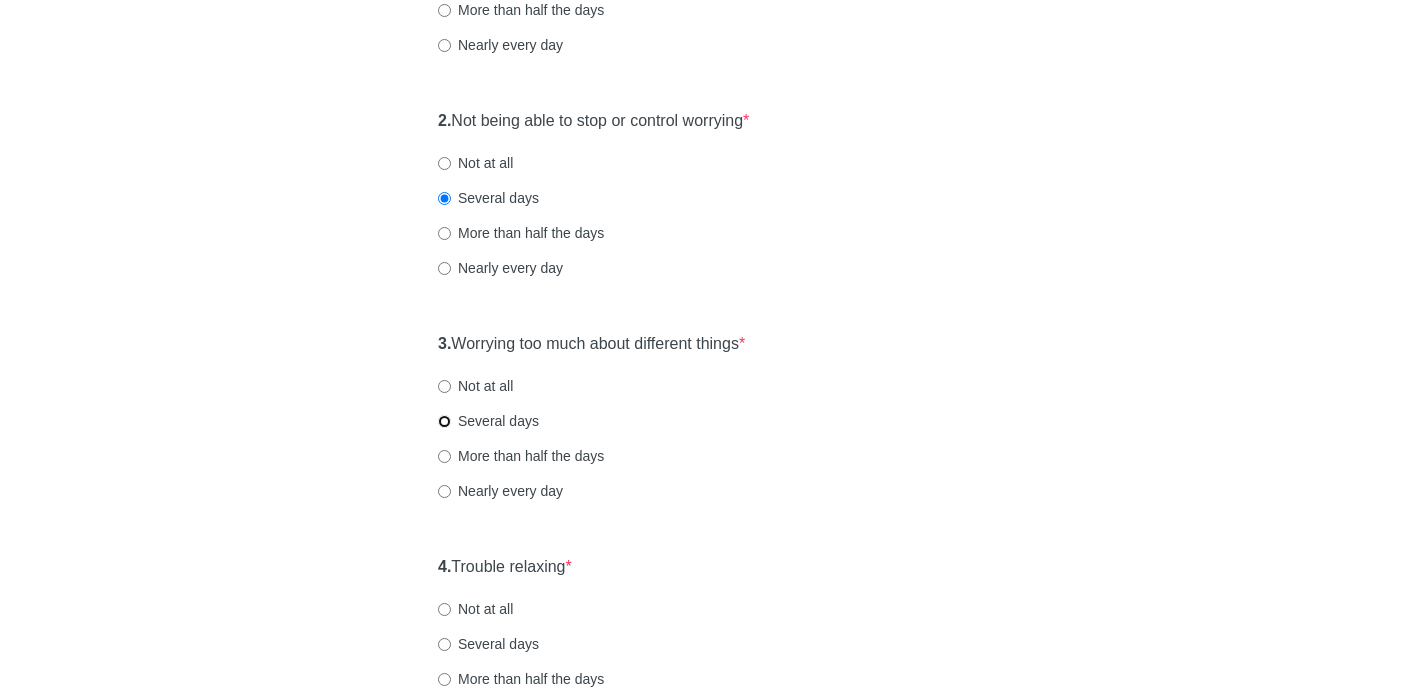 click on "Several days" at bounding box center (444, 421) 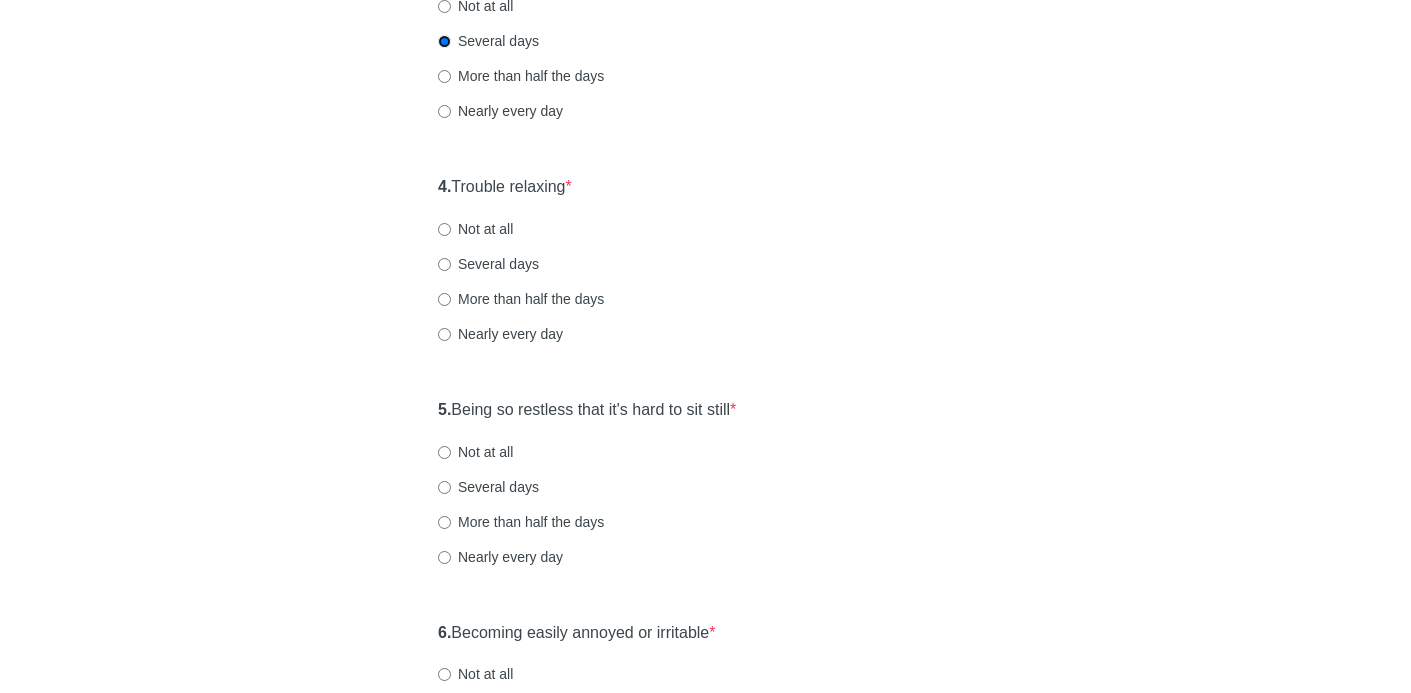 scroll, scrollTop: 755, scrollLeft: 0, axis: vertical 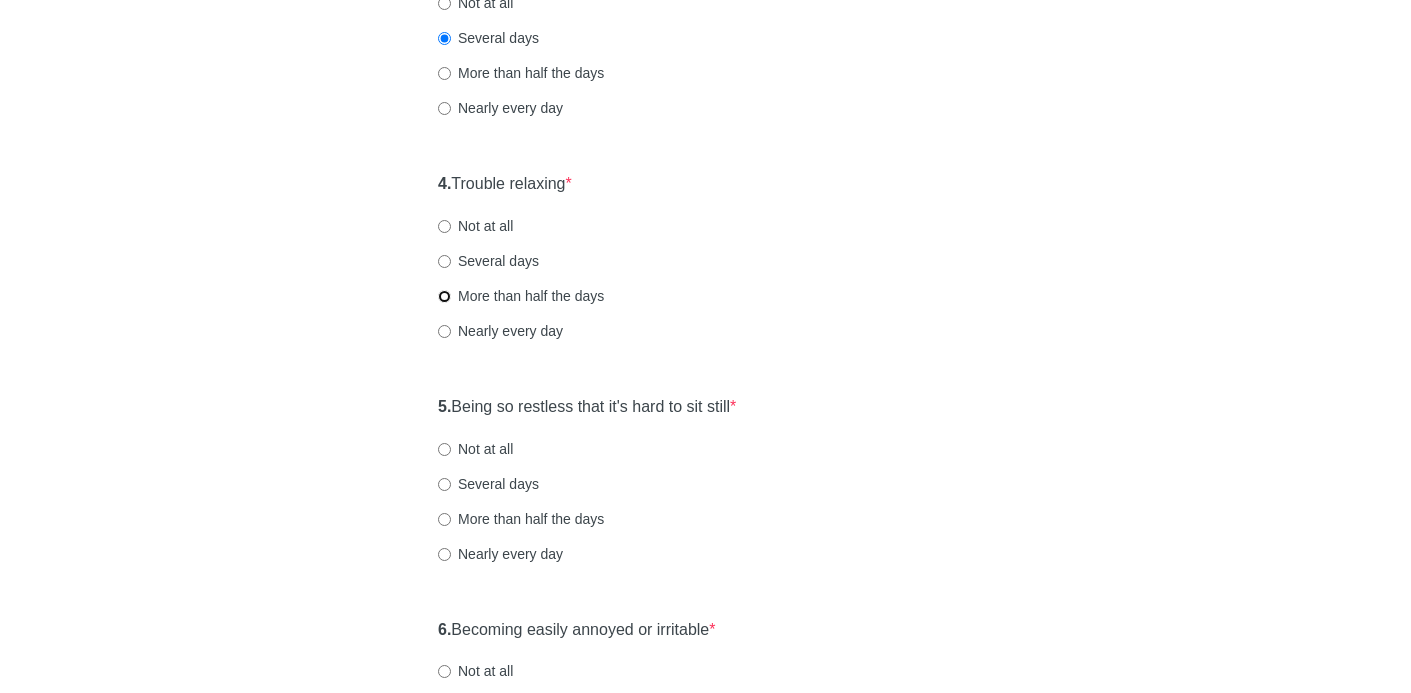 click on "More than half the days" at bounding box center [444, 296] 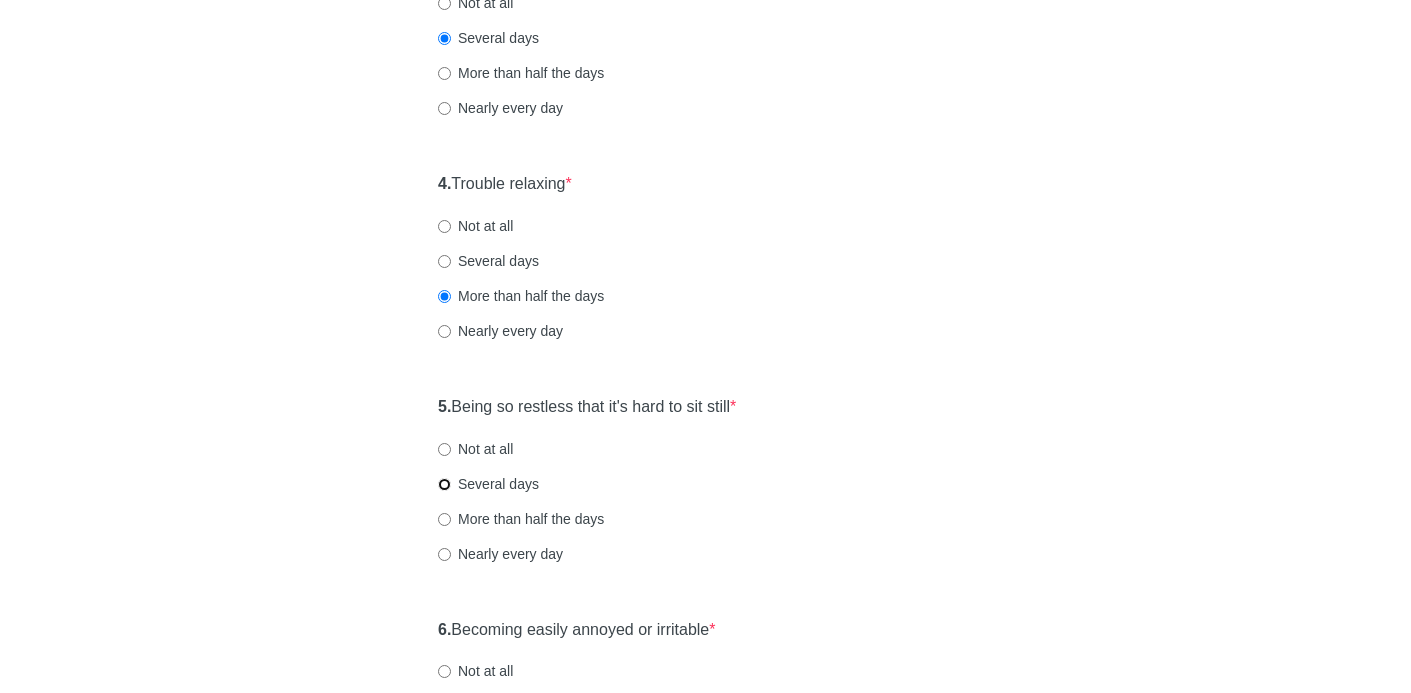click on "Several days" at bounding box center [444, 484] 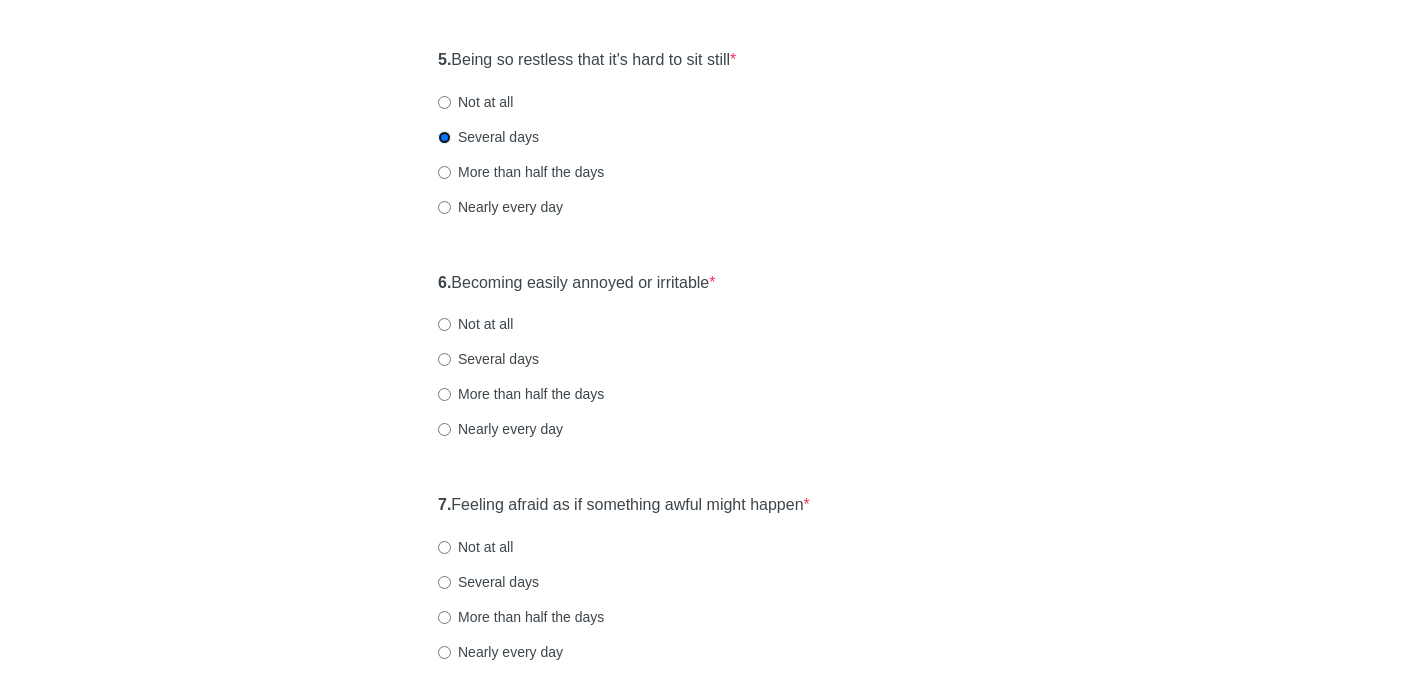 scroll, scrollTop: 1104, scrollLeft: 0, axis: vertical 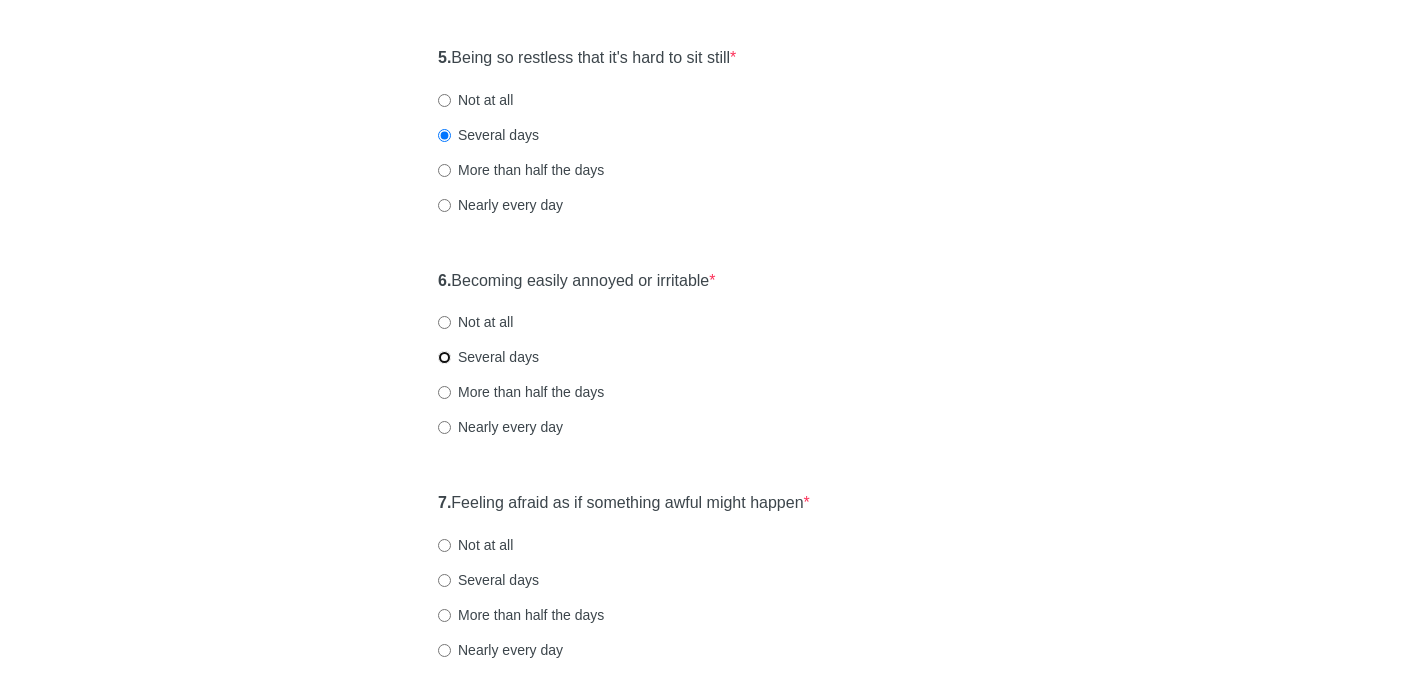 click on "Several days" at bounding box center [444, 357] 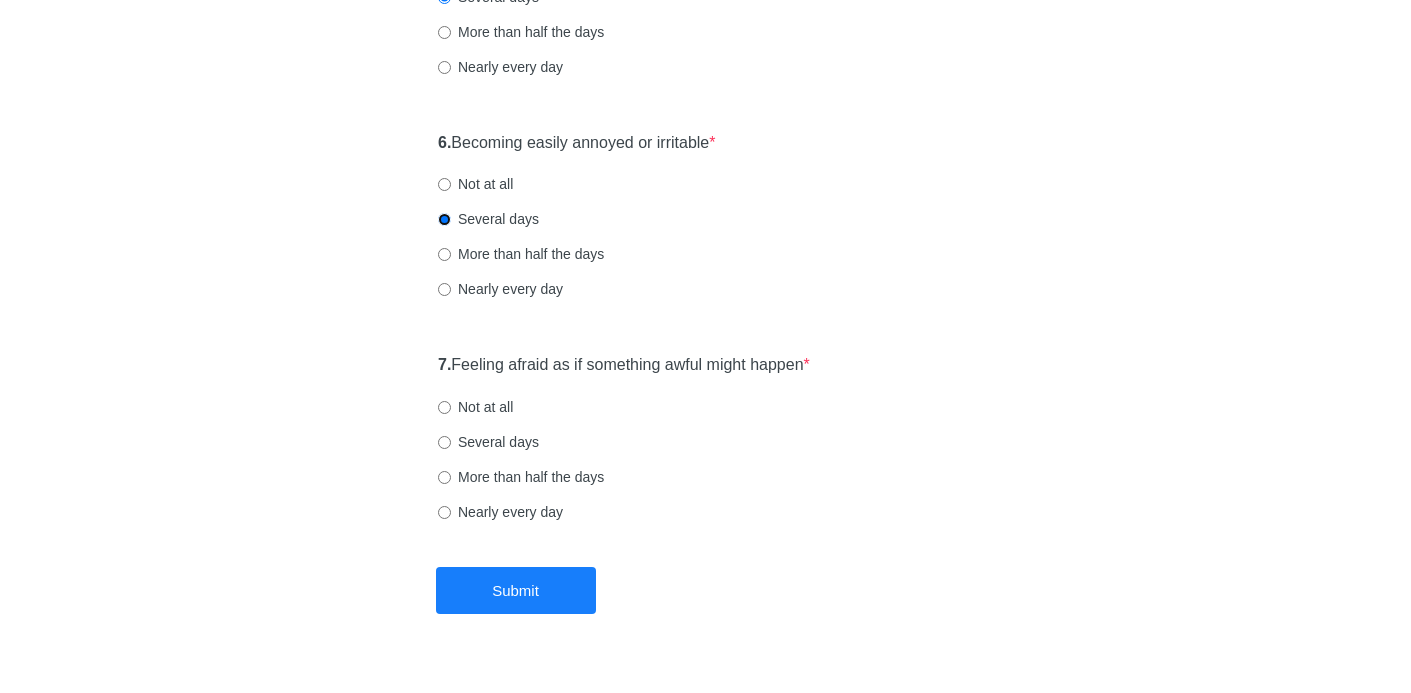 scroll, scrollTop: 1284, scrollLeft: 0, axis: vertical 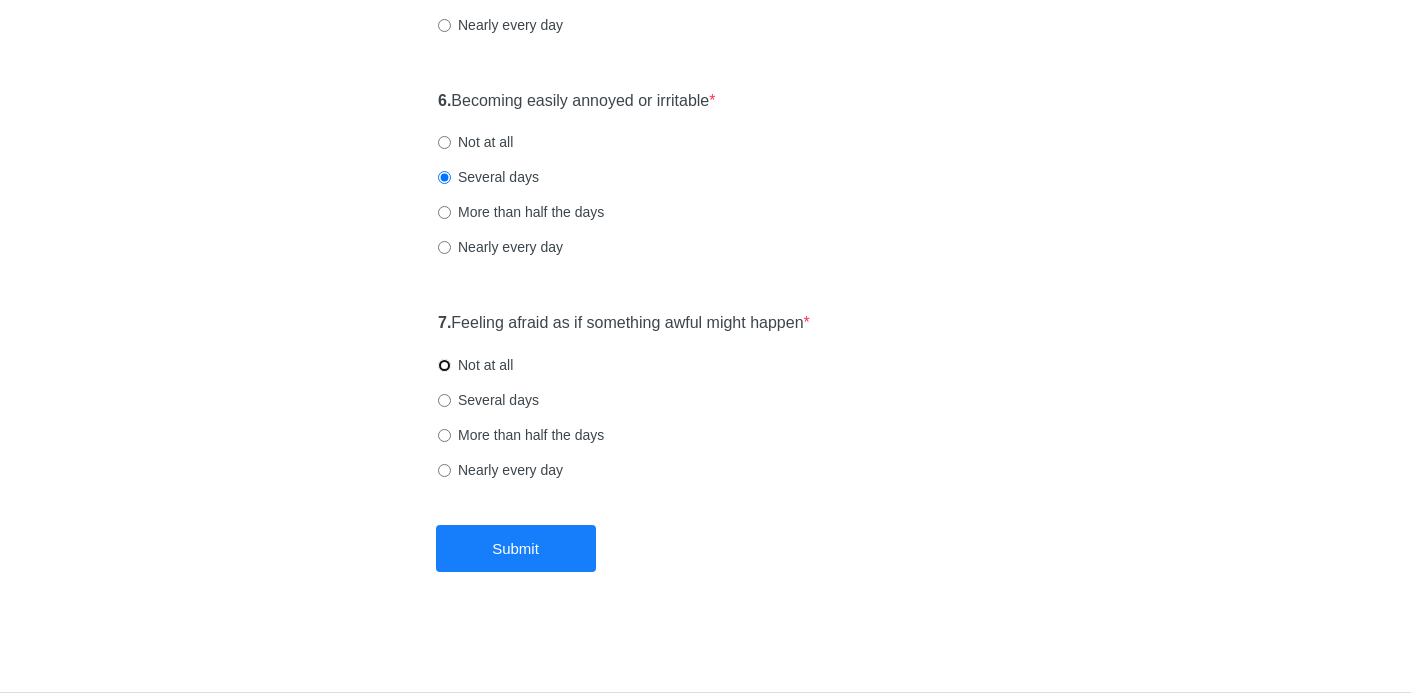 click on "Not at all" at bounding box center [444, 365] 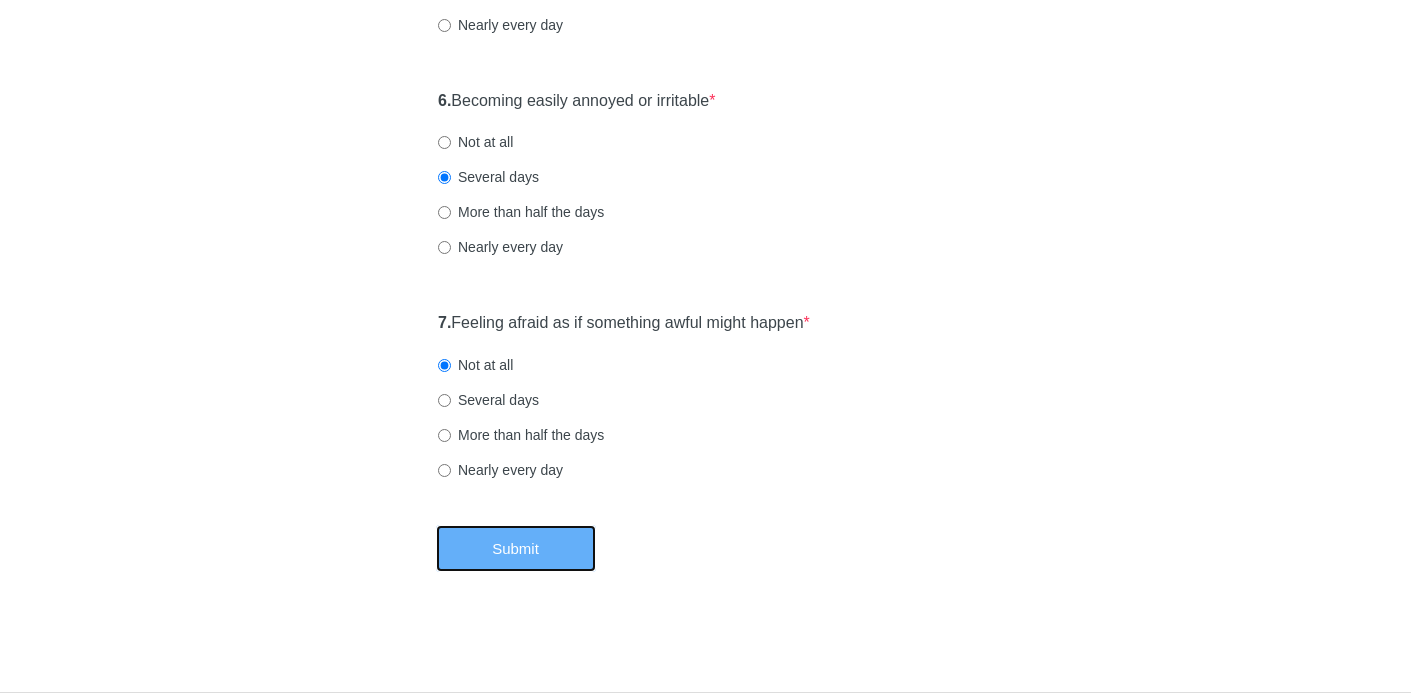 click on "Submit" at bounding box center [516, 548] 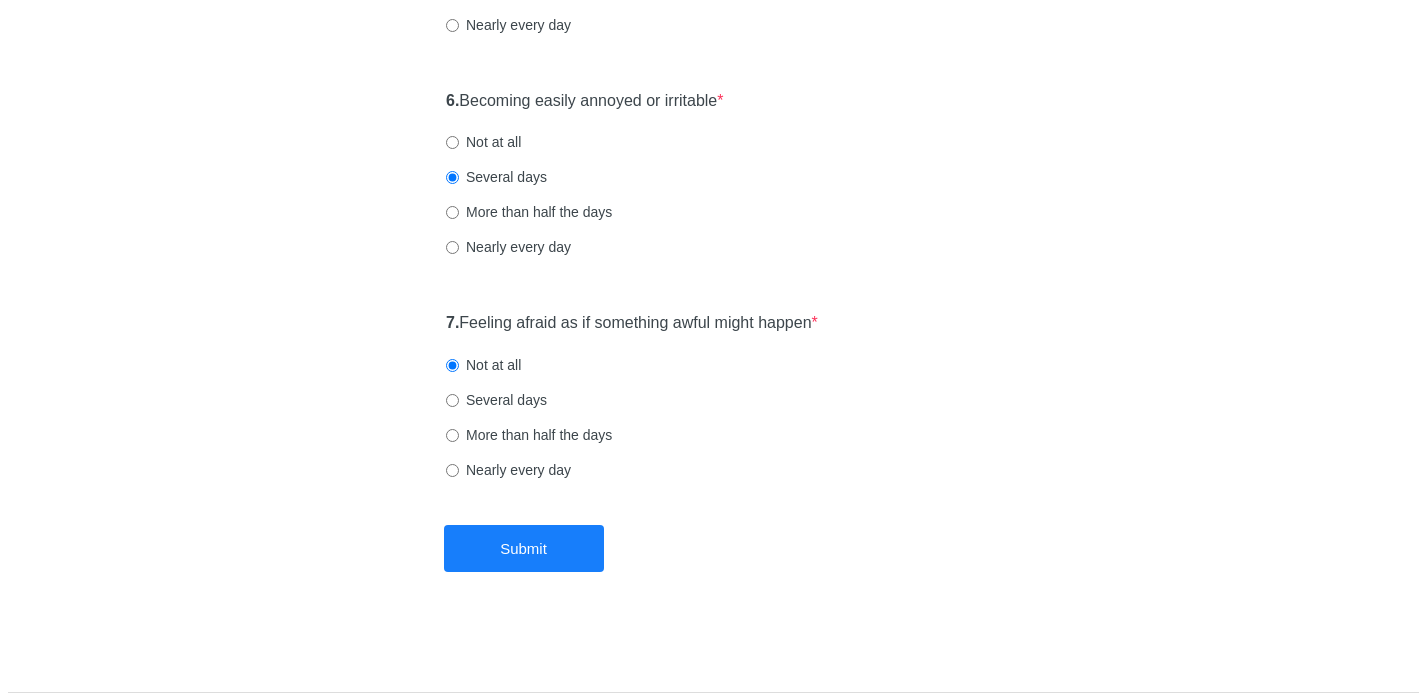 scroll, scrollTop: 0, scrollLeft: 0, axis: both 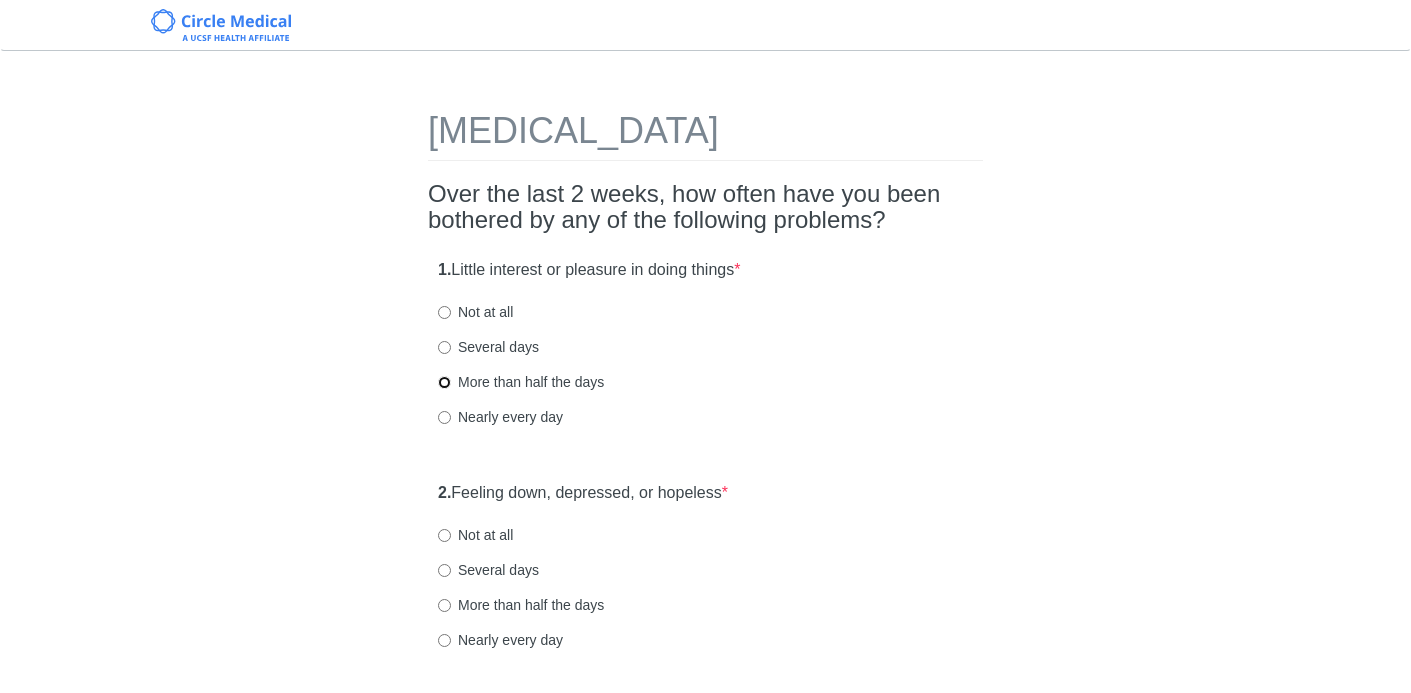 click on "More than half the days" at bounding box center (444, 382) 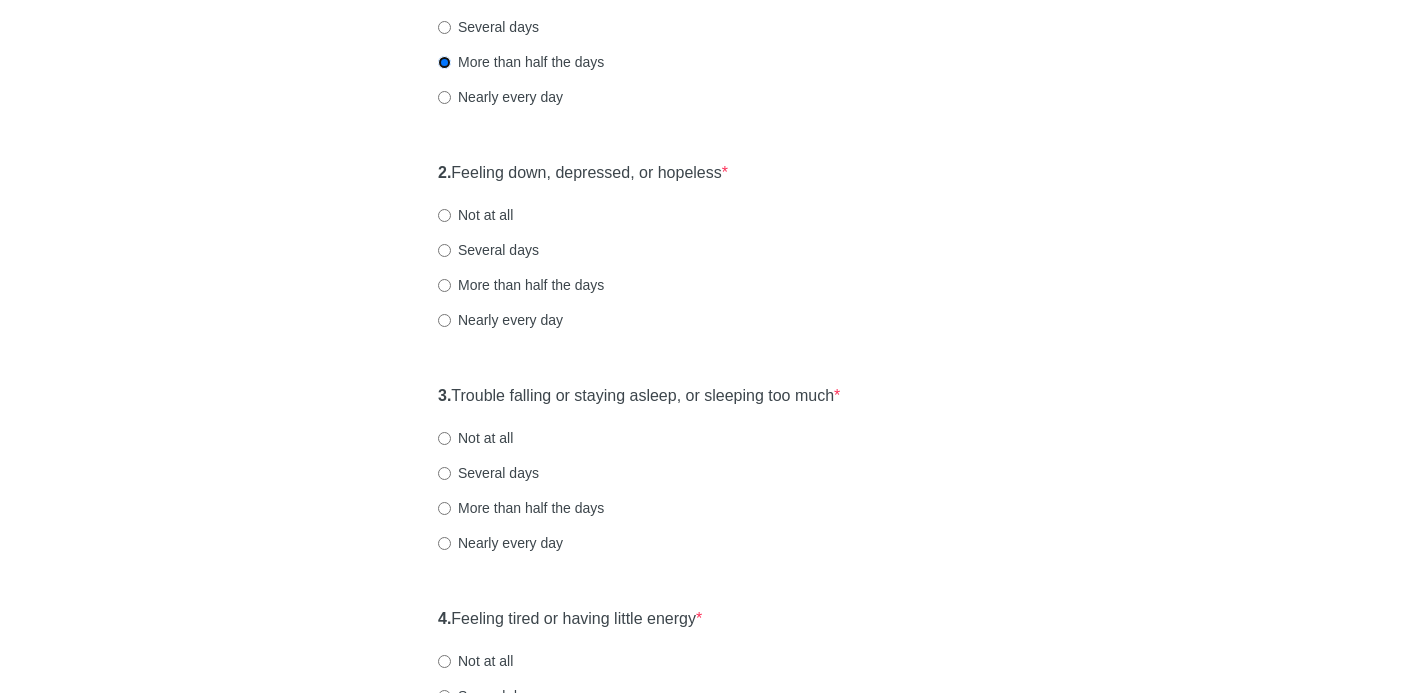 scroll, scrollTop: 331, scrollLeft: 0, axis: vertical 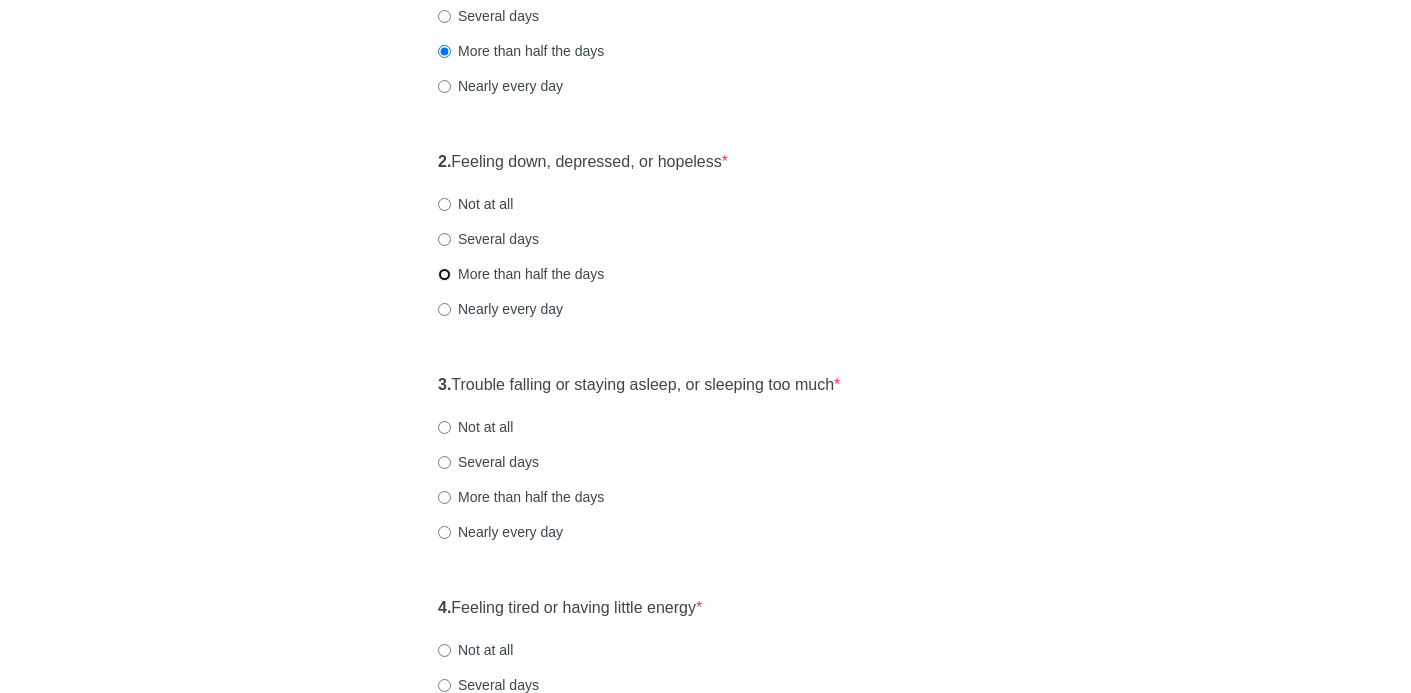 click on "More than half the days" at bounding box center (444, 274) 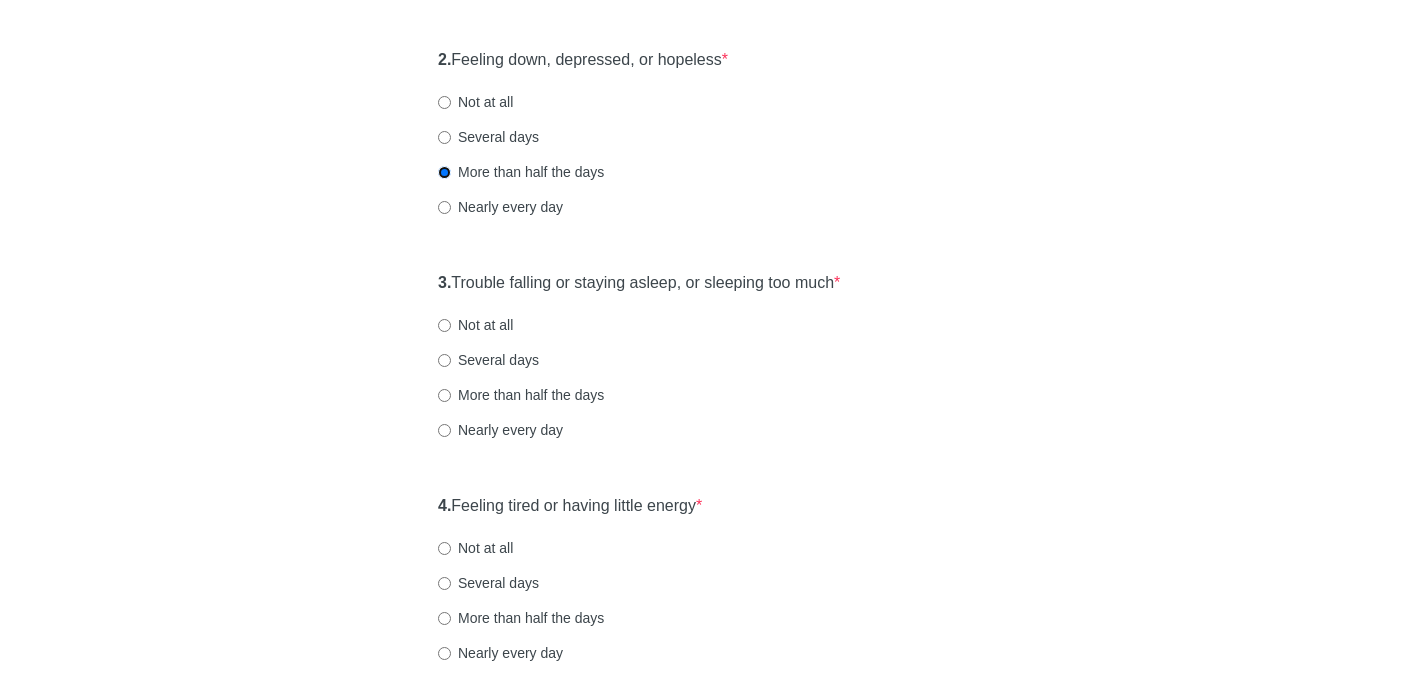 scroll, scrollTop: 458, scrollLeft: 0, axis: vertical 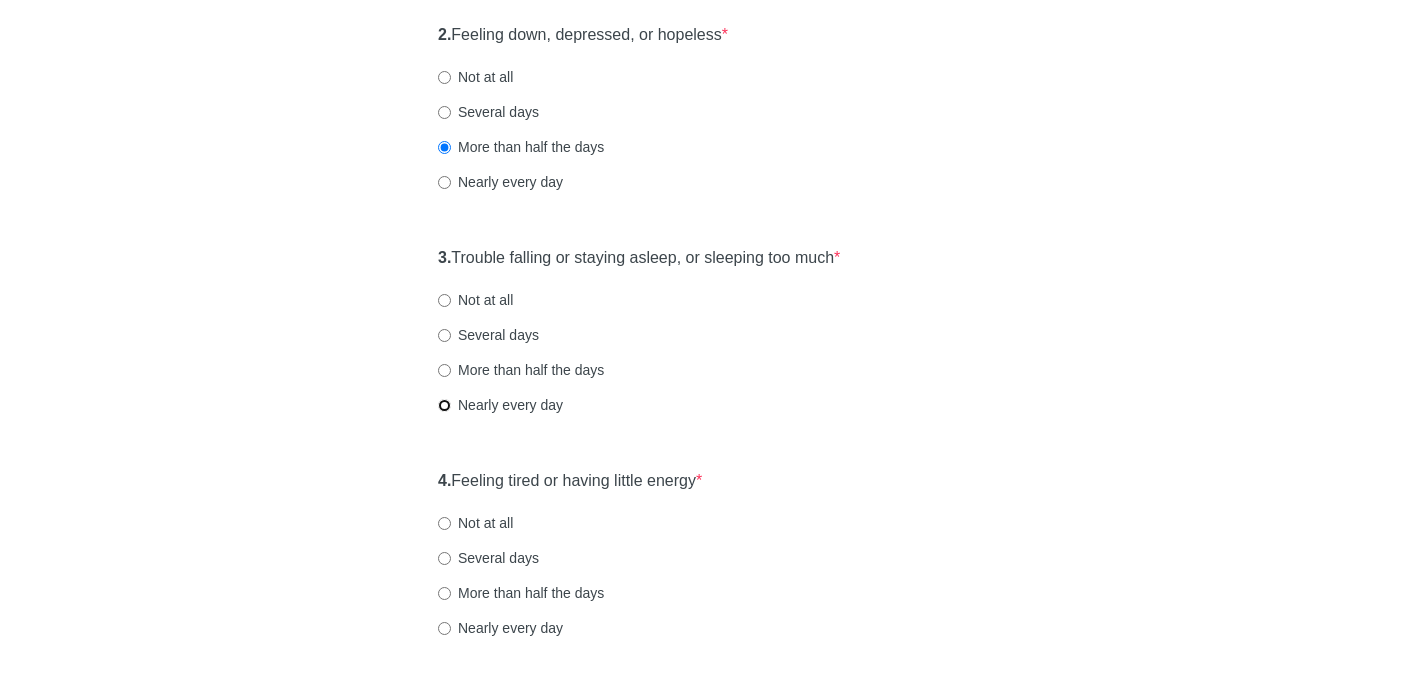 click on "Nearly every day" at bounding box center (444, 405) 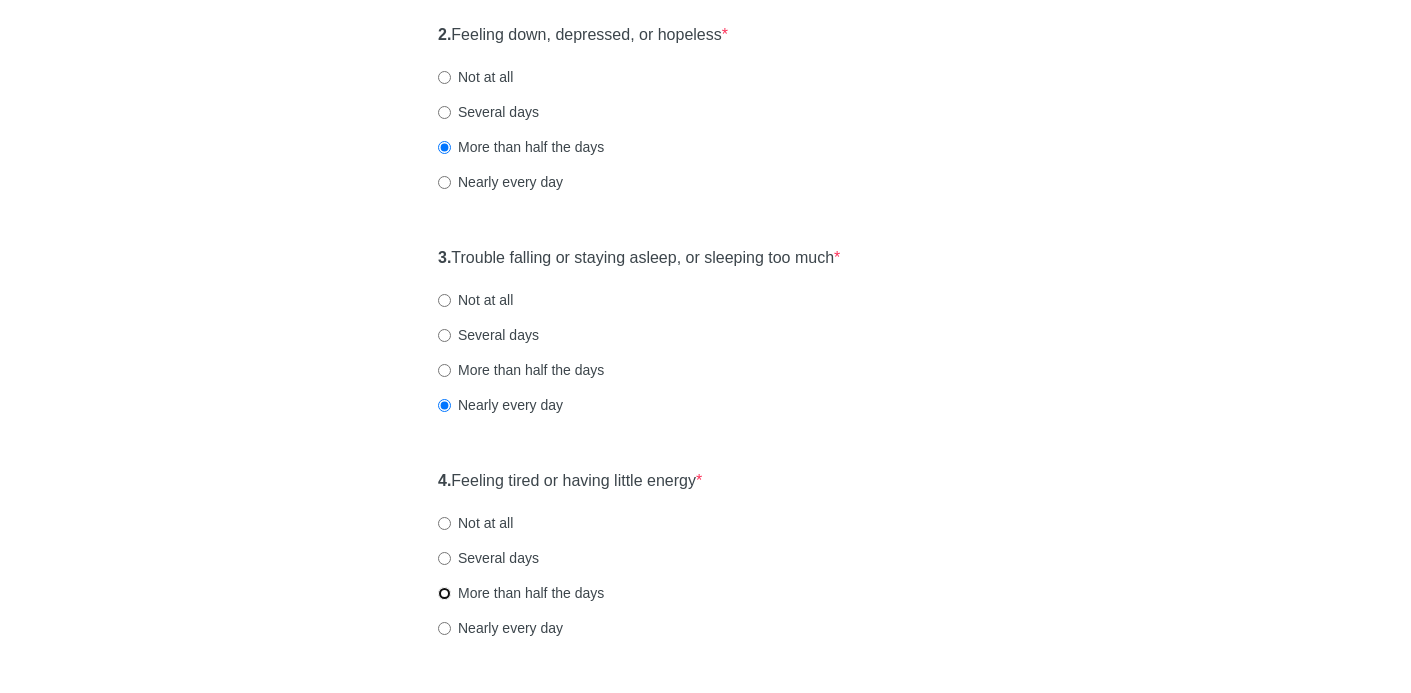 click on "More than half the days" at bounding box center [444, 593] 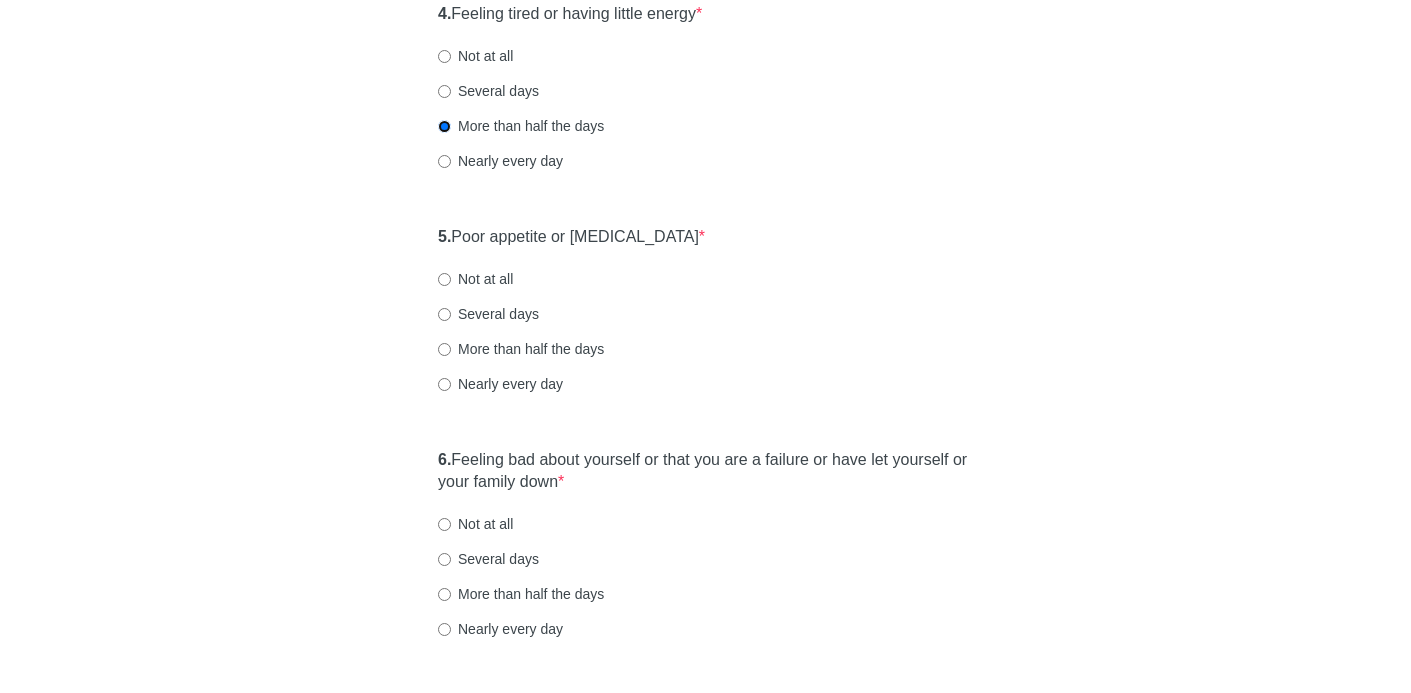 scroll, scrollTop: 943, scrollLeft: 0, axis: vertical 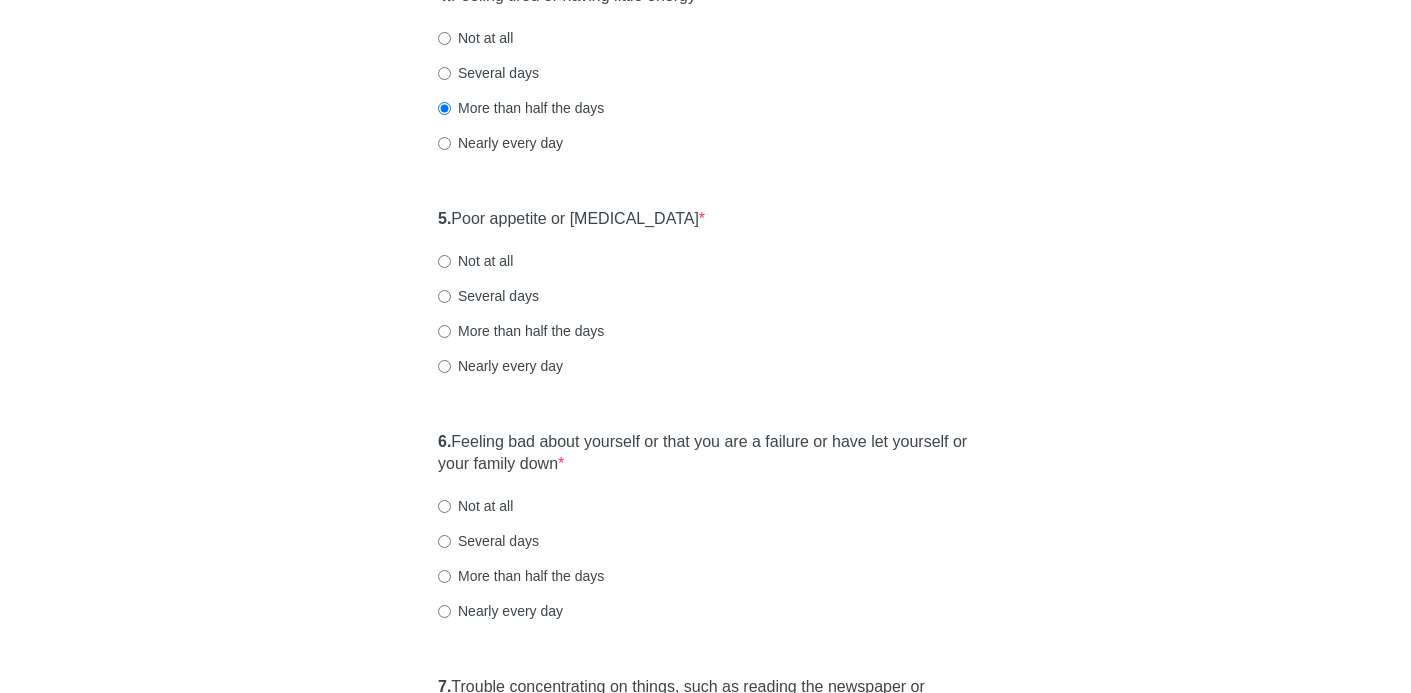 click on "5.  Poor appetite or overeating  * Not at all Several days More than half the days Nearly every day" at bounding box center [705, 302] 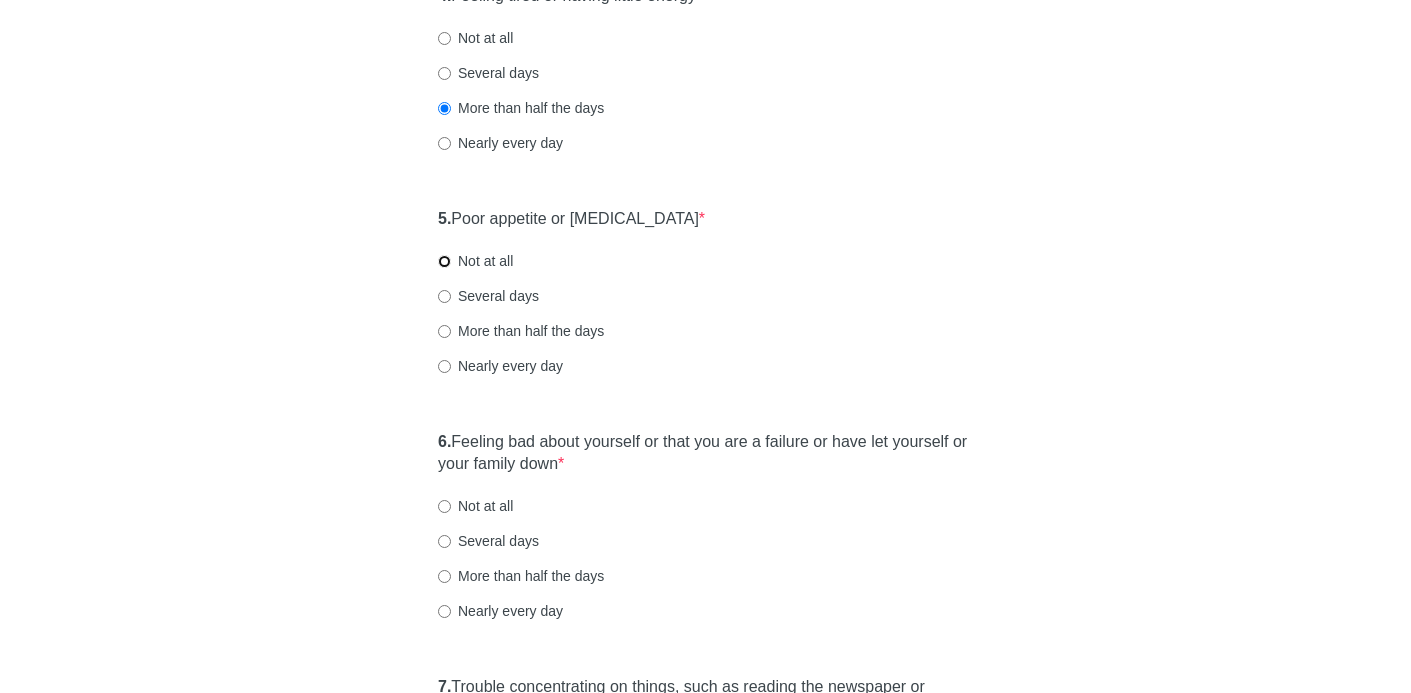 click on "Not at all" at bounding box center [444, 261] 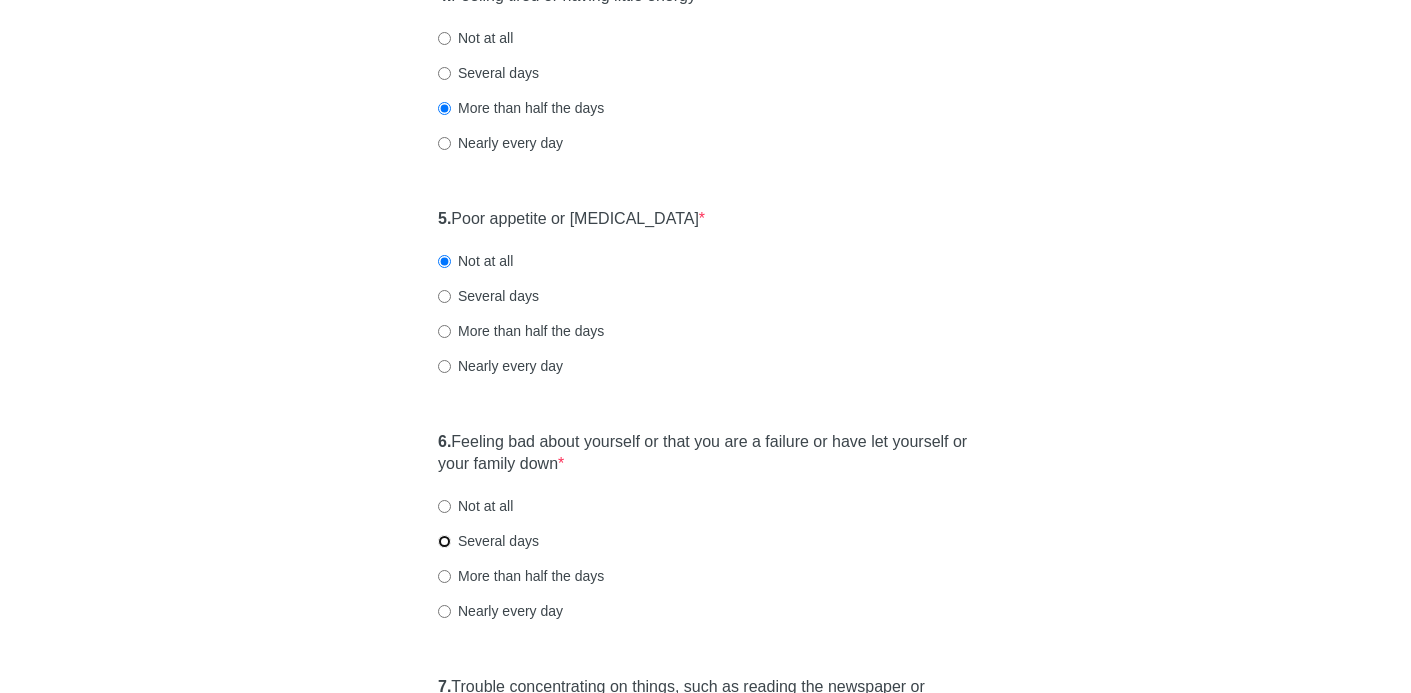 click on "Several days" at bounding box center [444, 541] 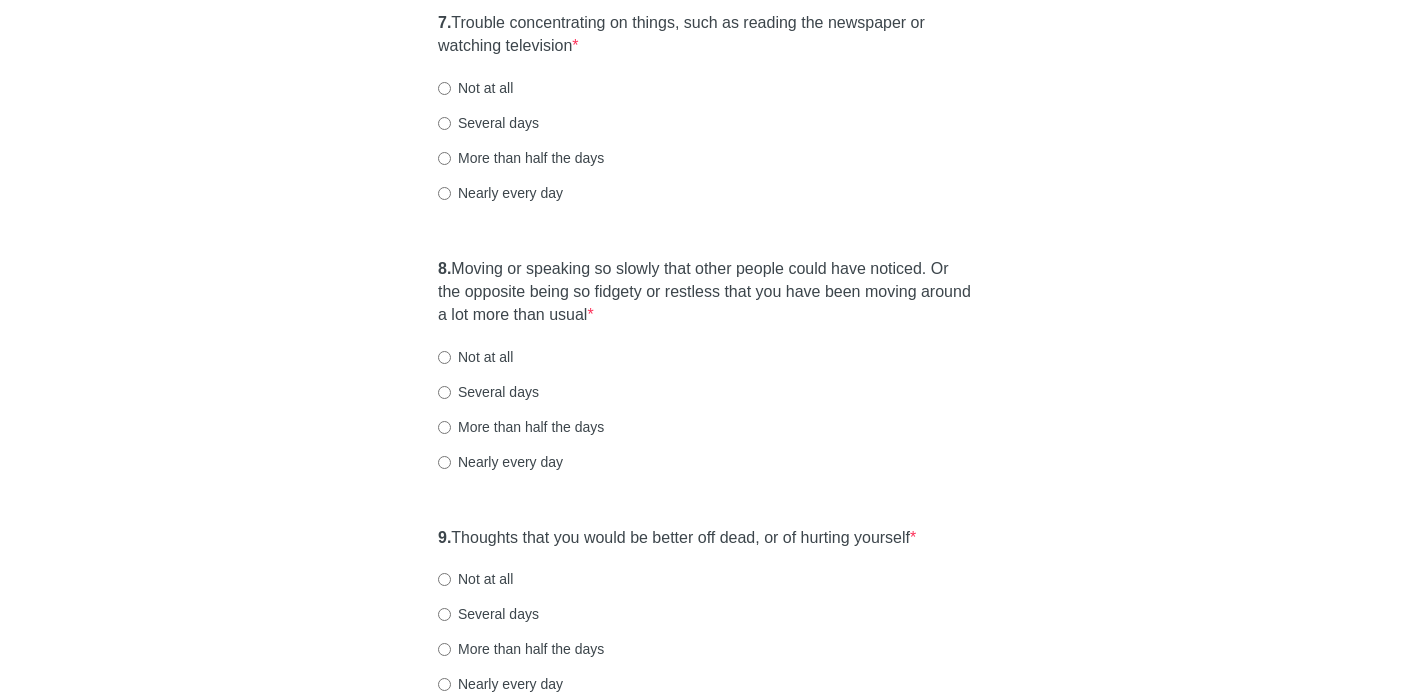 scroll, scrollTop: 1610, scrollLeft: 0, axis: vertical 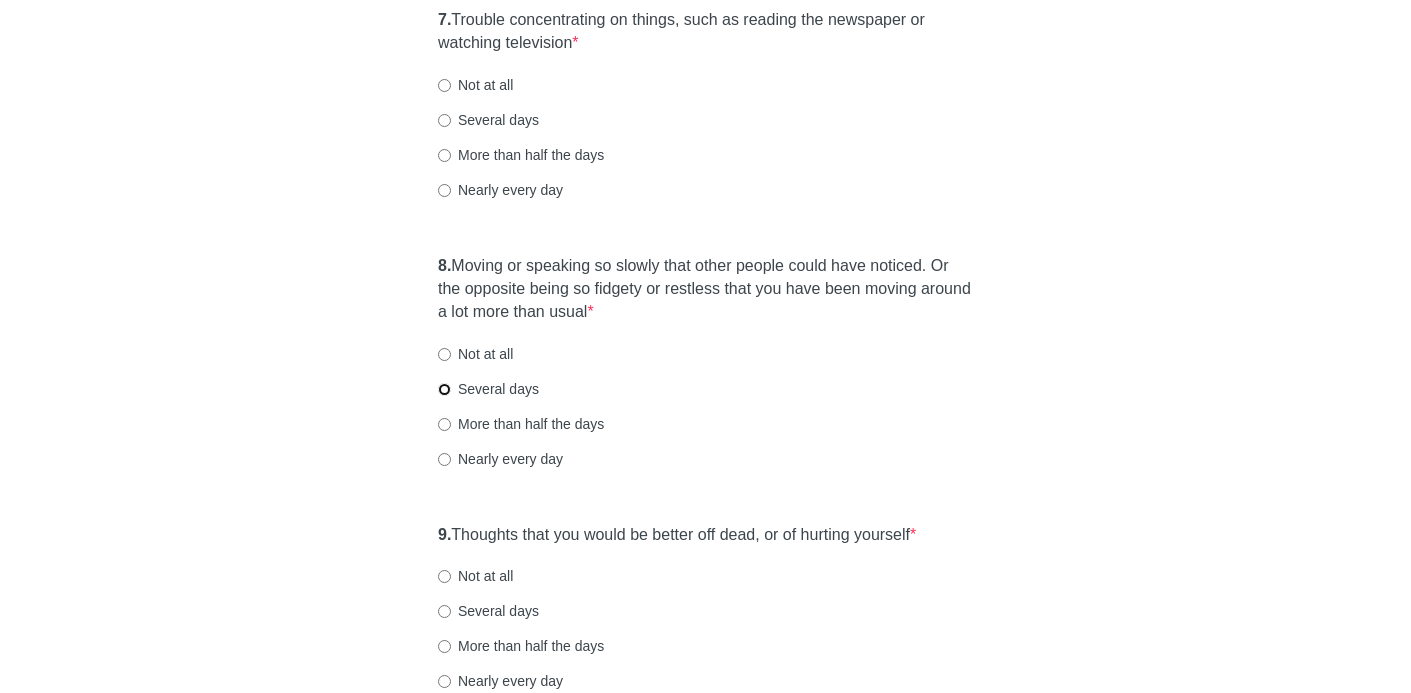 click on "Several days" at bounding box center [444, 389] 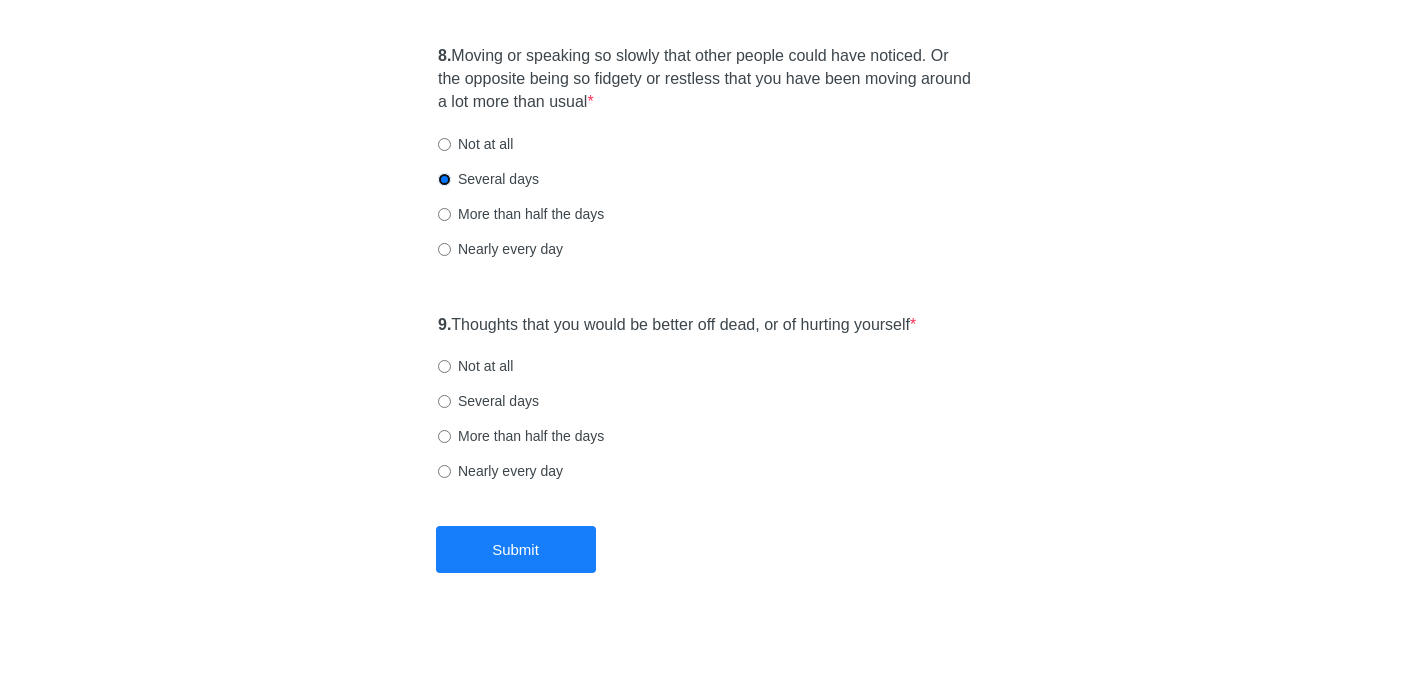 scroll, scrollTop: 1821, scrollLeft: 0, axis: vertical 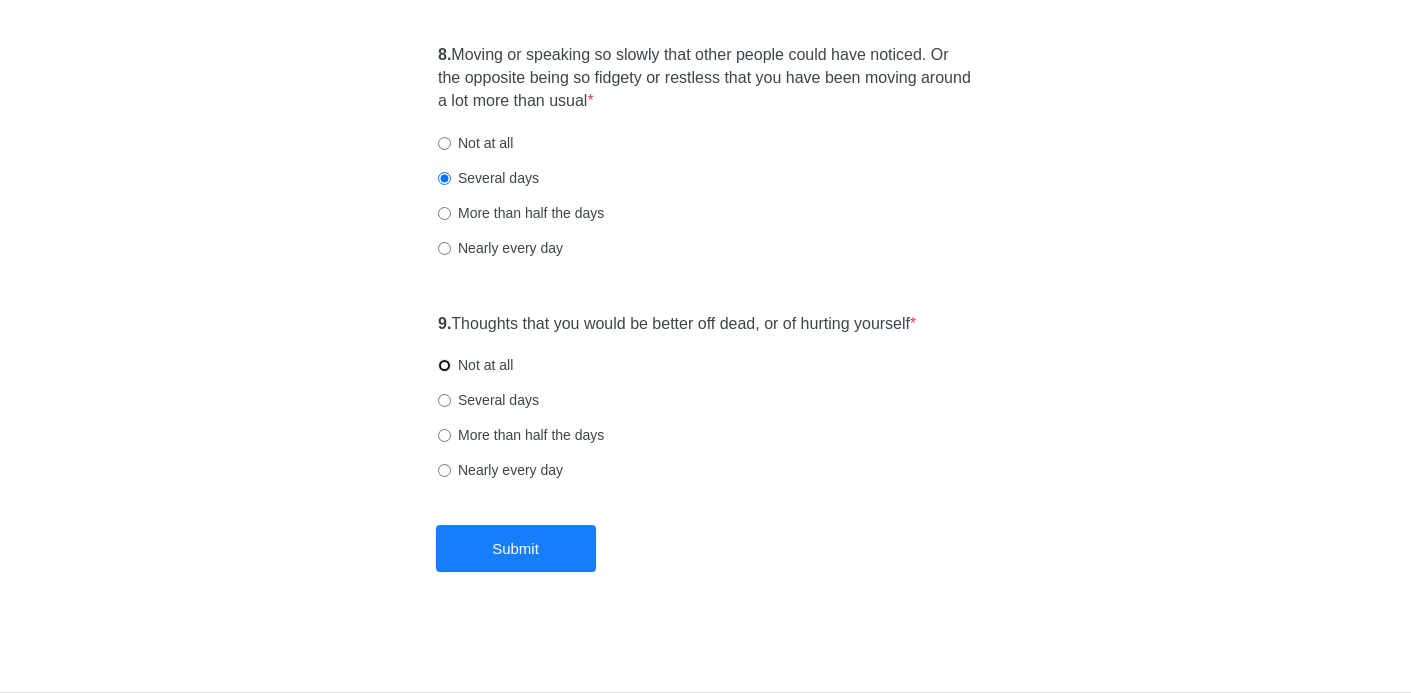 click on "Not at all" at bounding box center [444, 365] 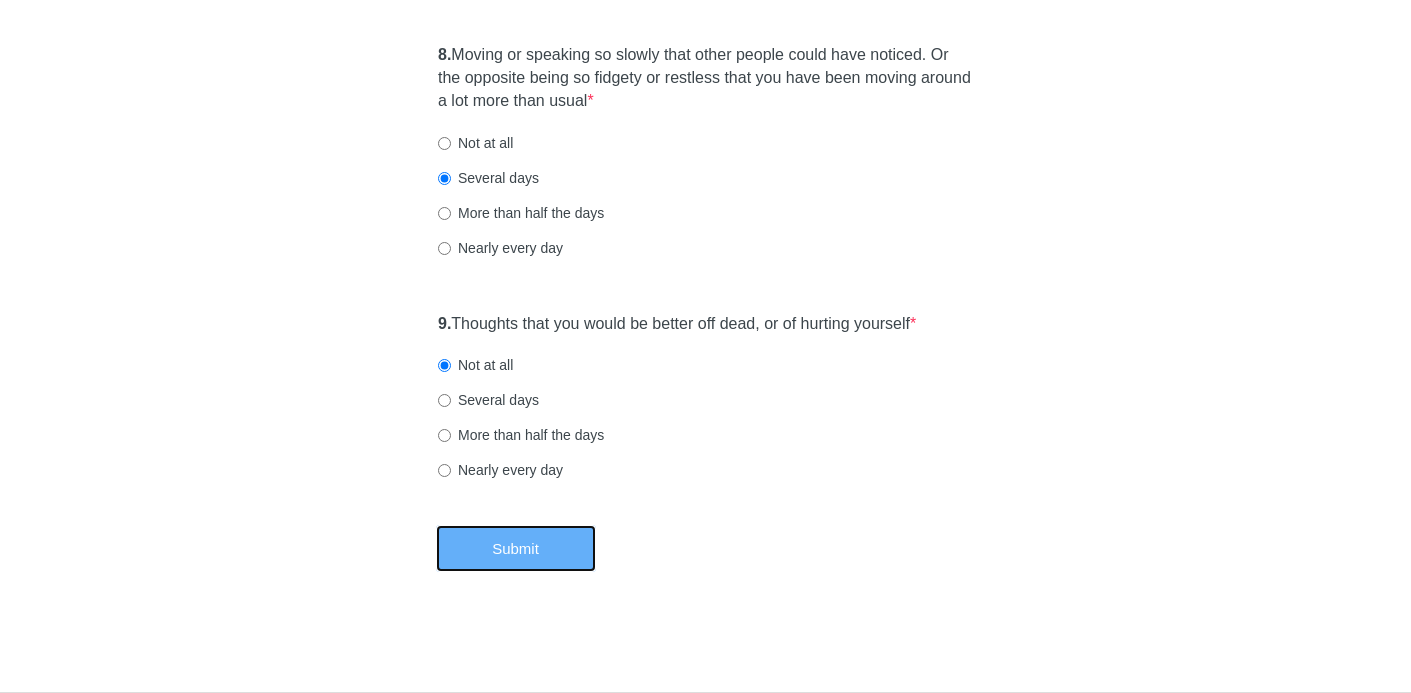 click on "Submit" at bounding box center [516, 548] 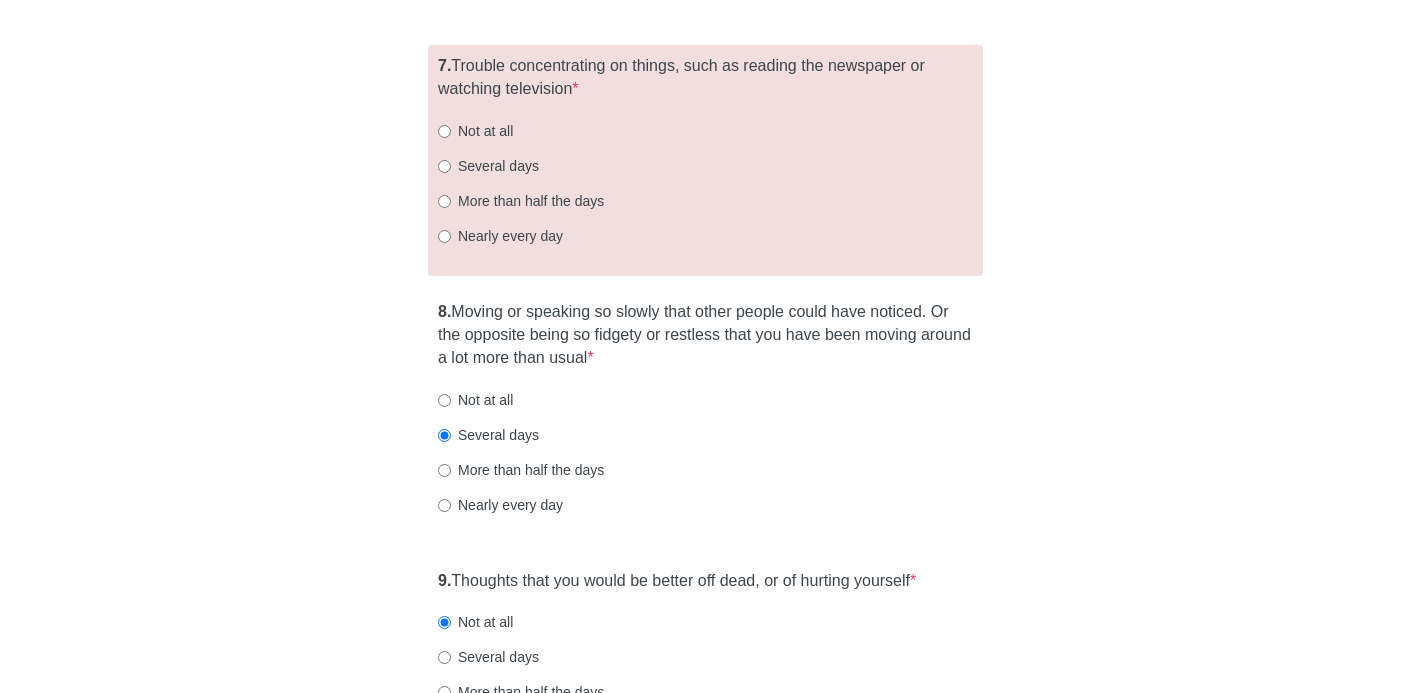 scroll, scrollTop: 1561, scrollLeft: 0, axis: vertical 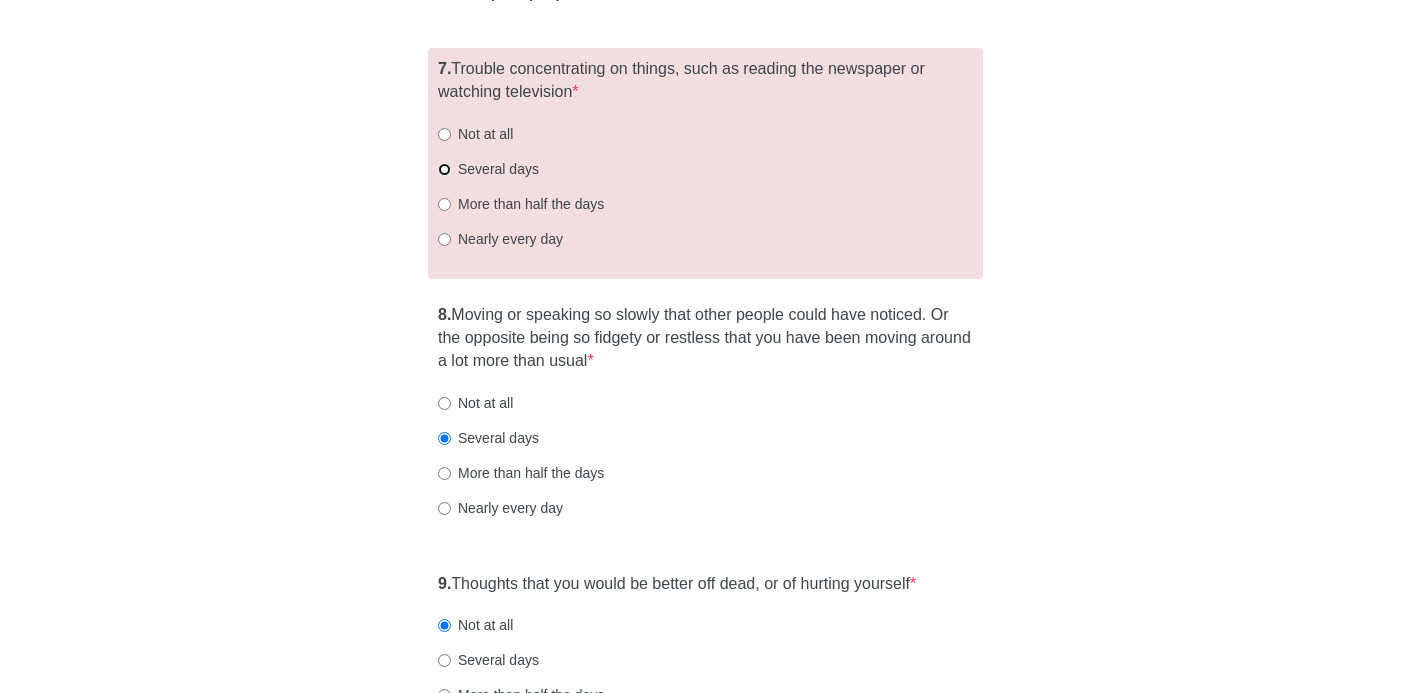 click on "Several days" at bounding box center [444, 169] 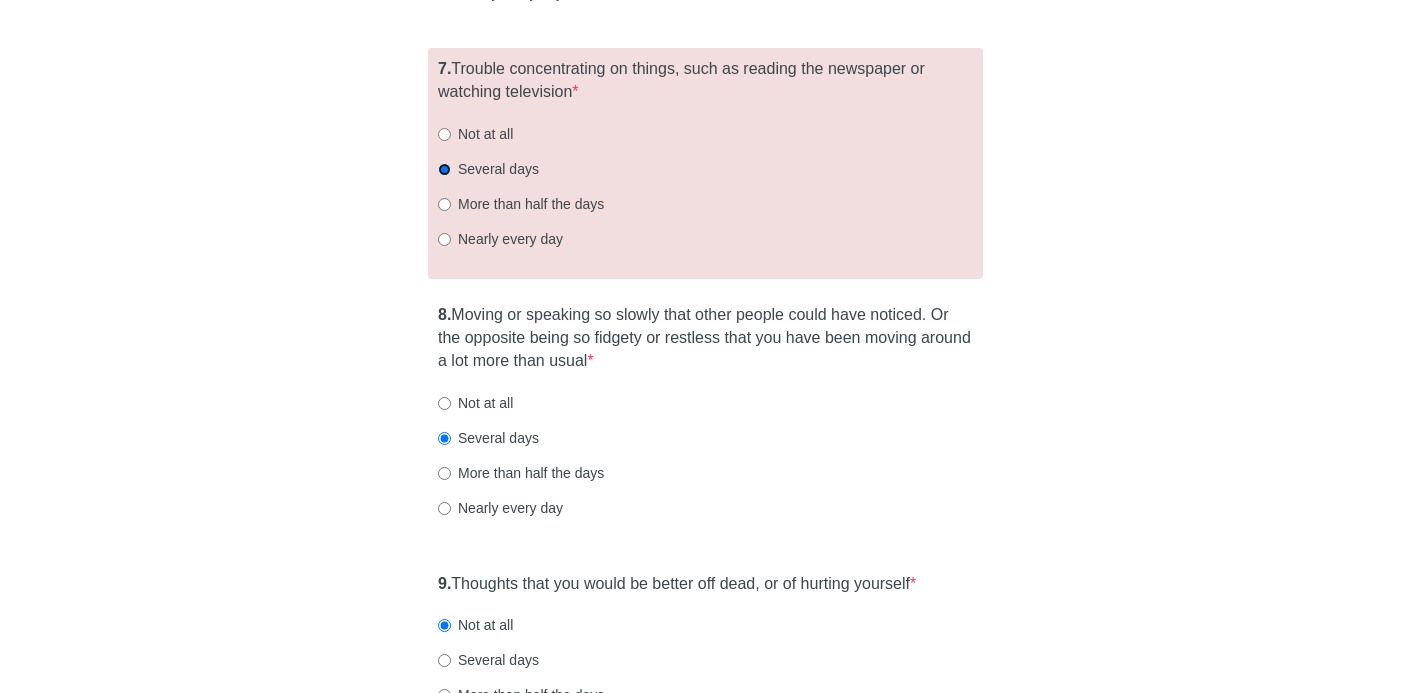 scroll, scrollTop: 1893, scrollLeft: 0, axis: vertical 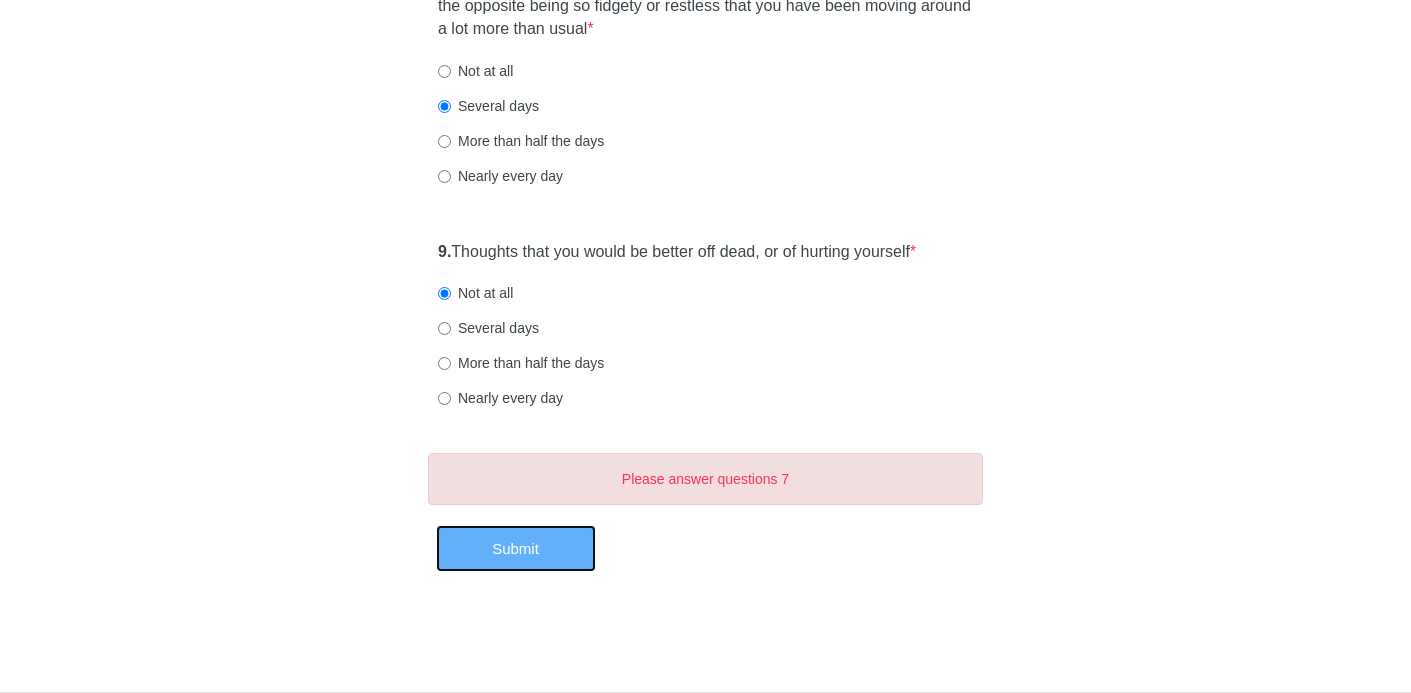 drag, startPoint x: 1419, startPoint y: 431, endPoint x: 555, endPoint y: 549, distance: 872.0206 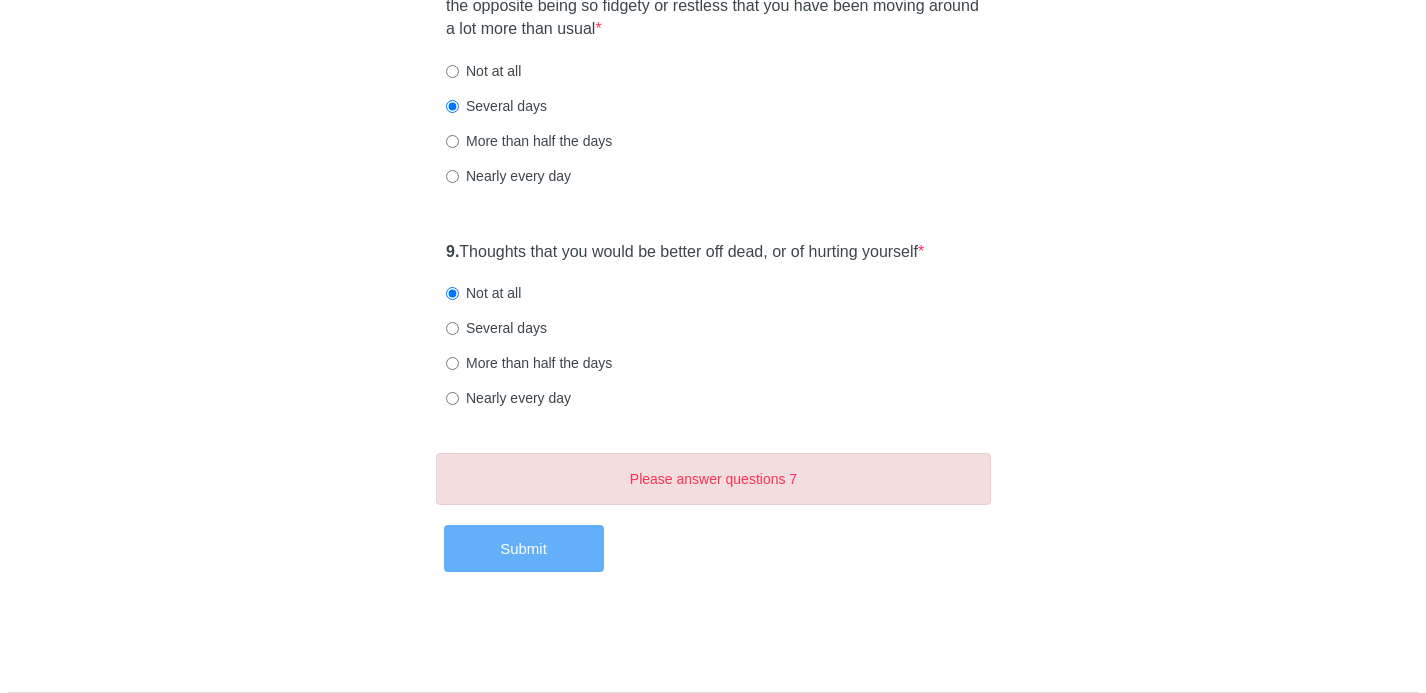 scroll, scrollTop: 0, scrollLeft: 0, axis: both 